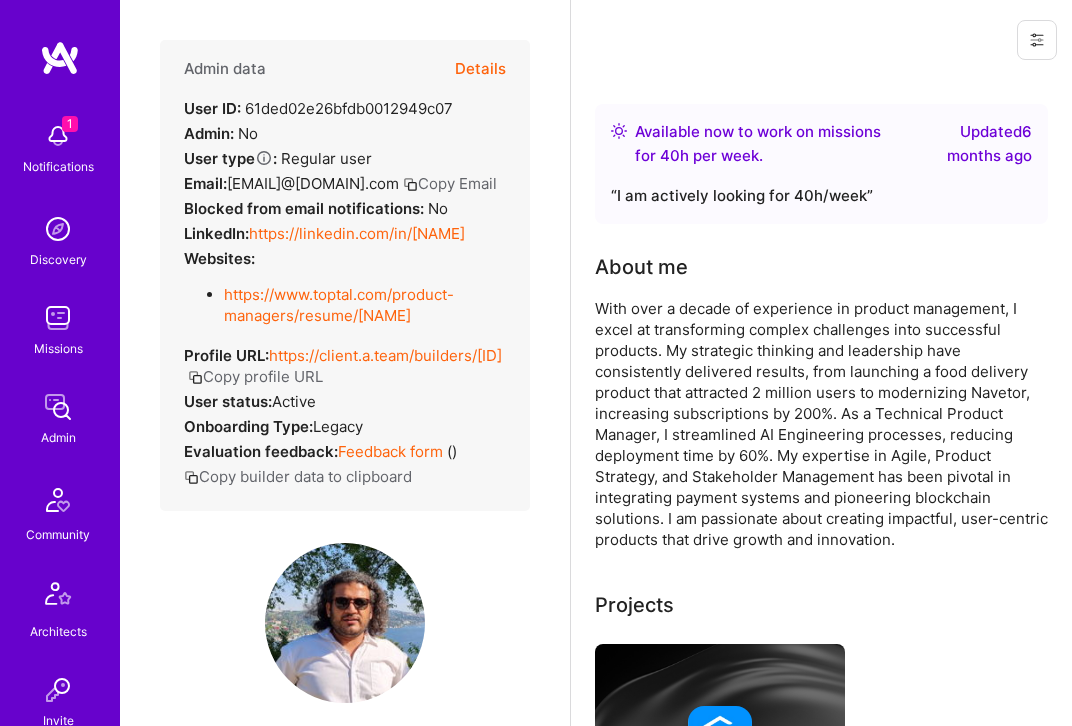 scroll, scrollTop: 0, scrollLeft: 0, axis: both 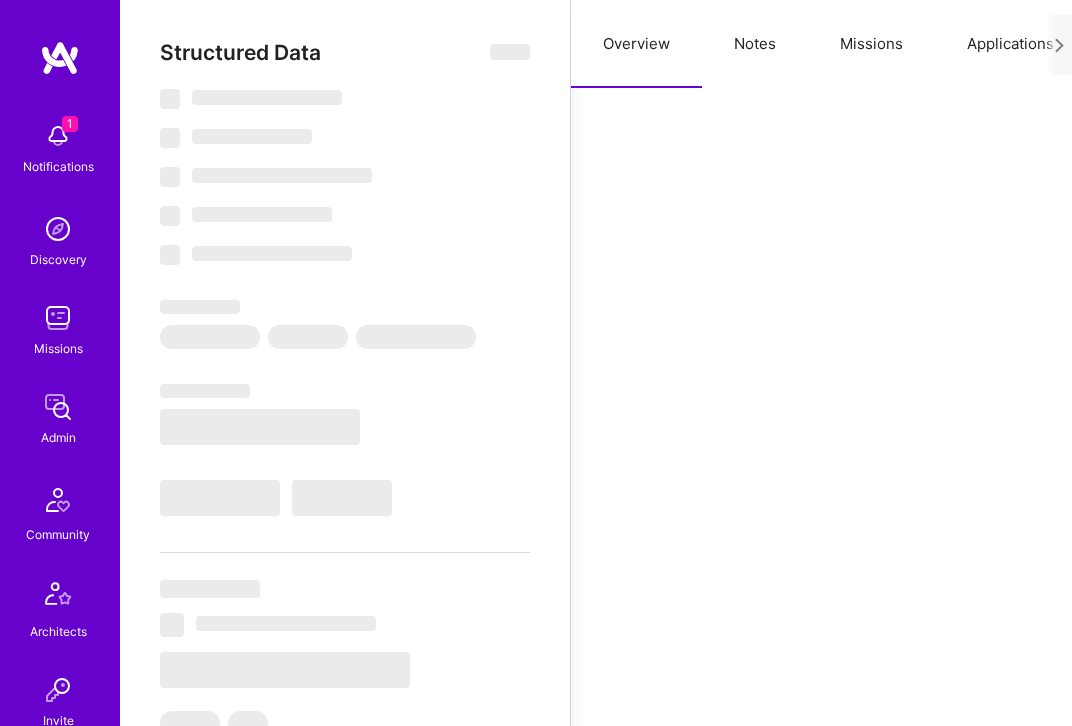 select on "Right Now" 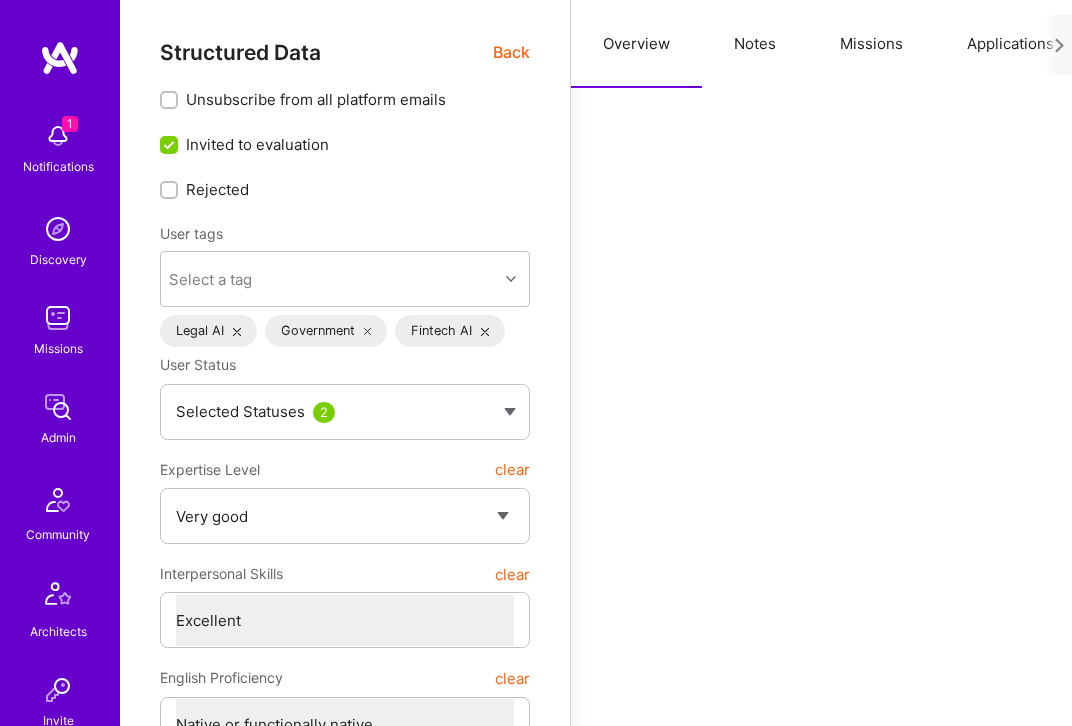 click on "Notes" at bounding box center [755, 44] 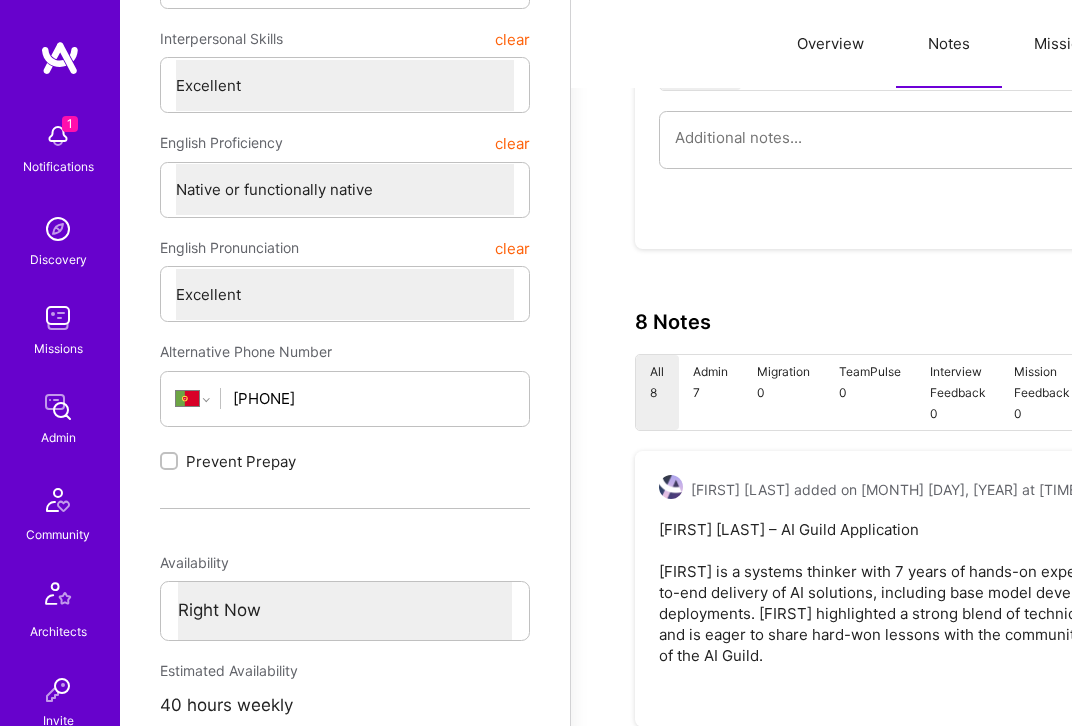 scroll, scrollTop: 398, scrollLeft: 0, axis: vertical 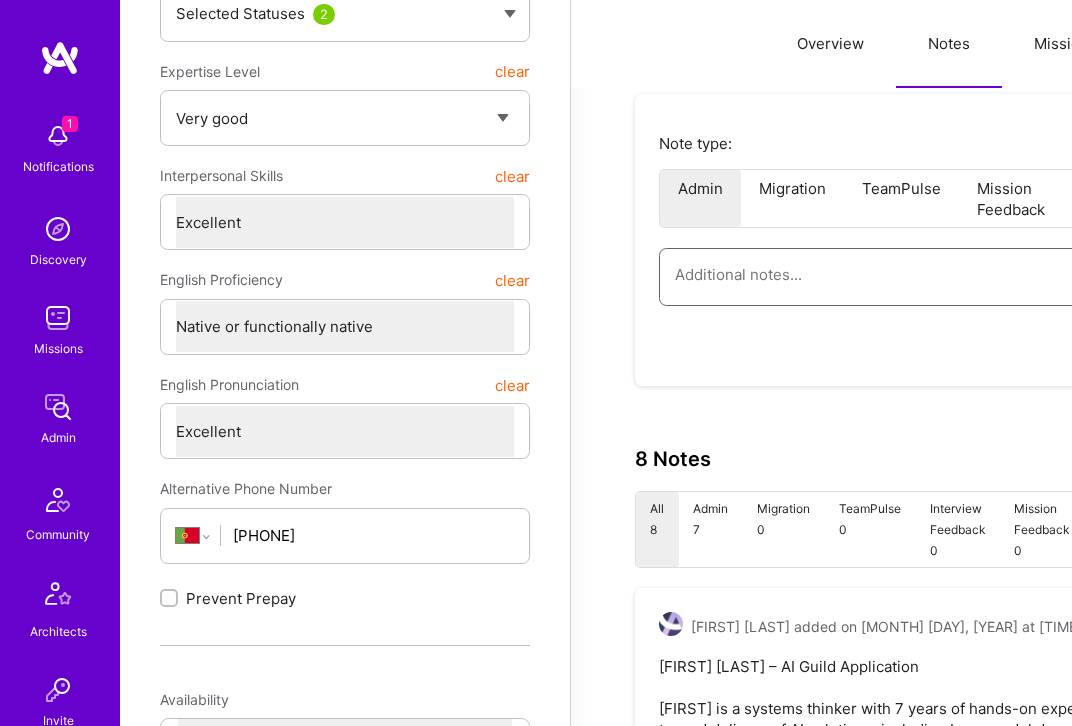 click at bounding box center [989, 274] 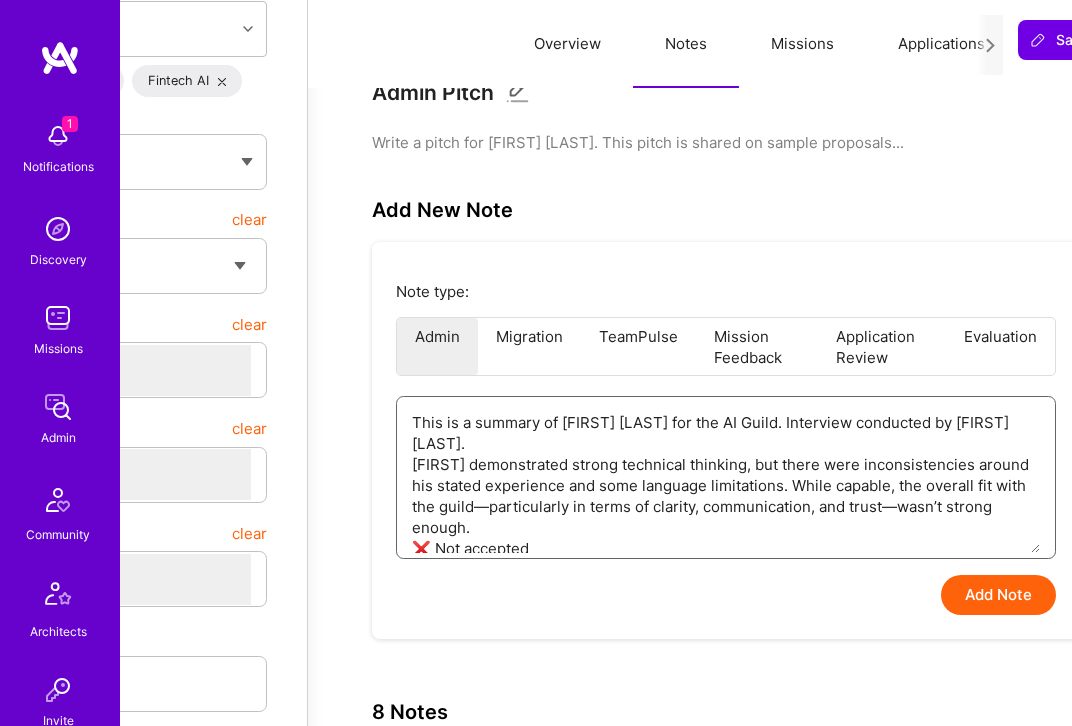 scroll, scrollTop: 250, scrollLeft: 292, axis: both 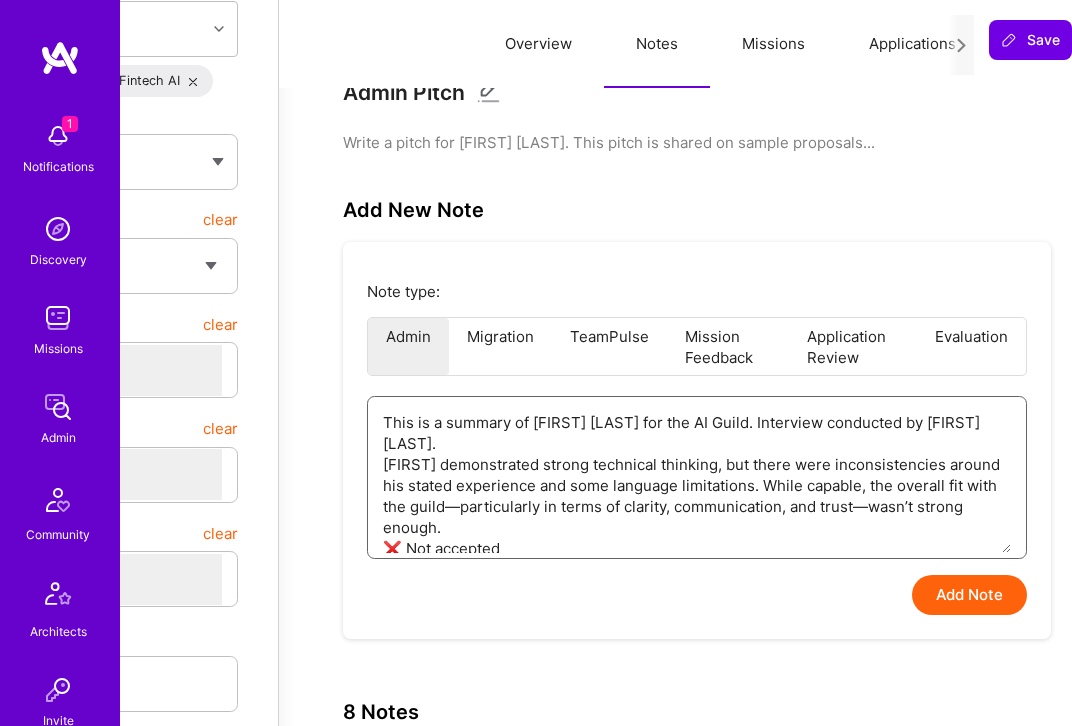 drag, startPoint x: 687, startPoint y: 421, endPoint x: 580, endPoint y: 424, distance: 107.042046 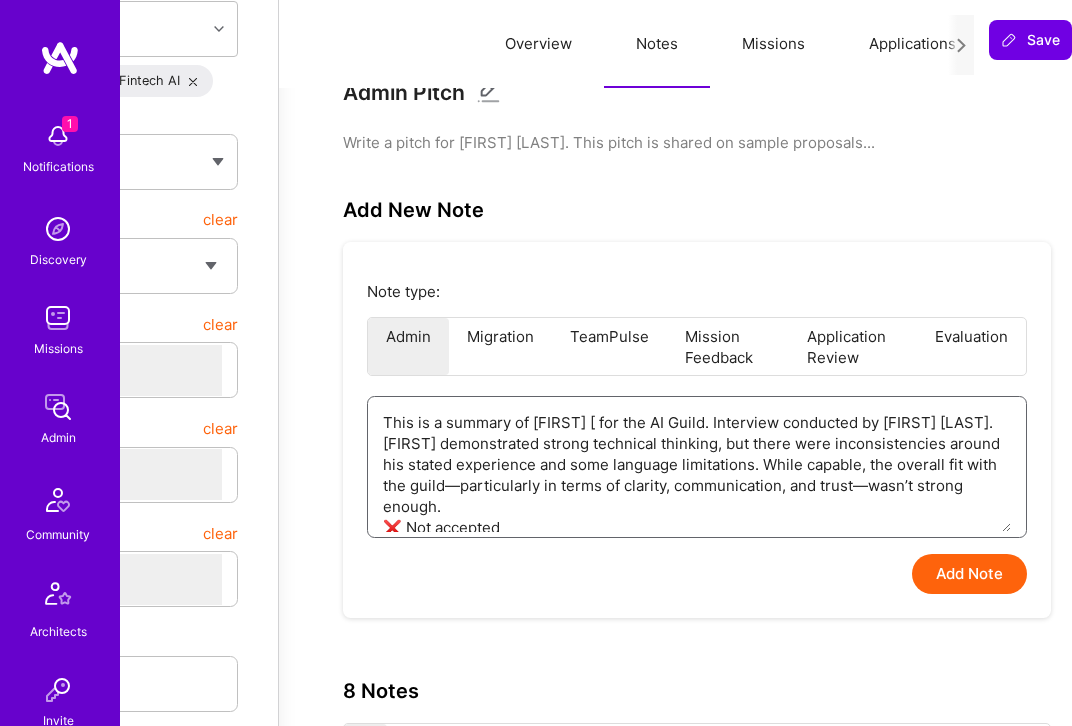 type on "x" 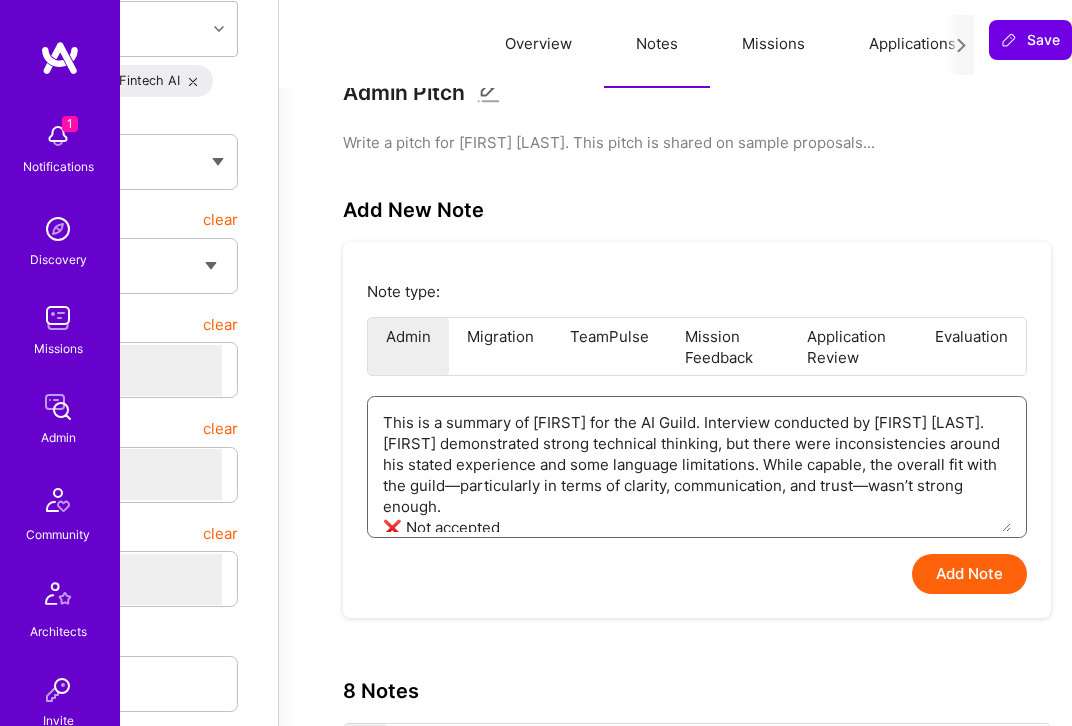 type on "x" 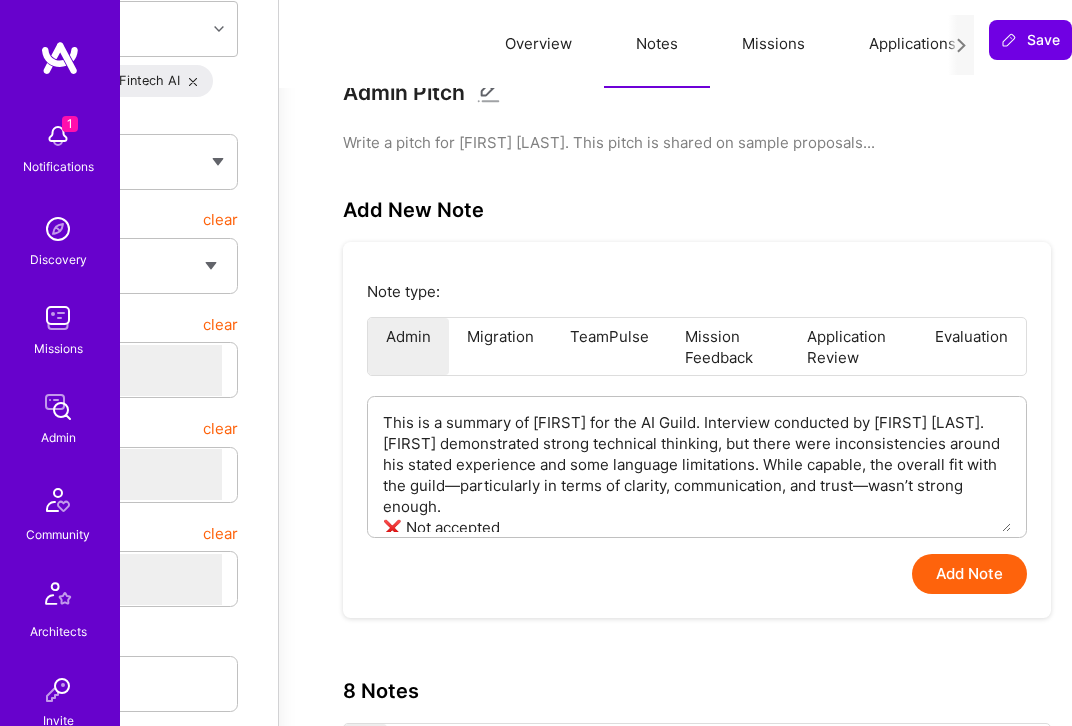 click on "Add Note" at bounding box center (969, 574) 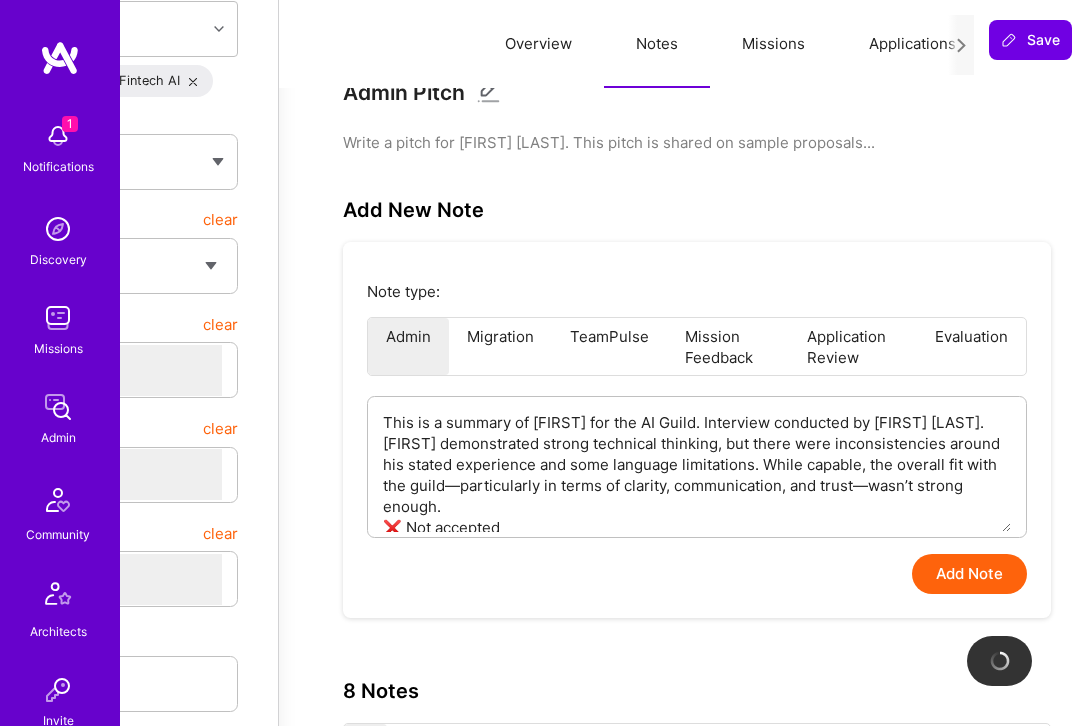 type on "x" 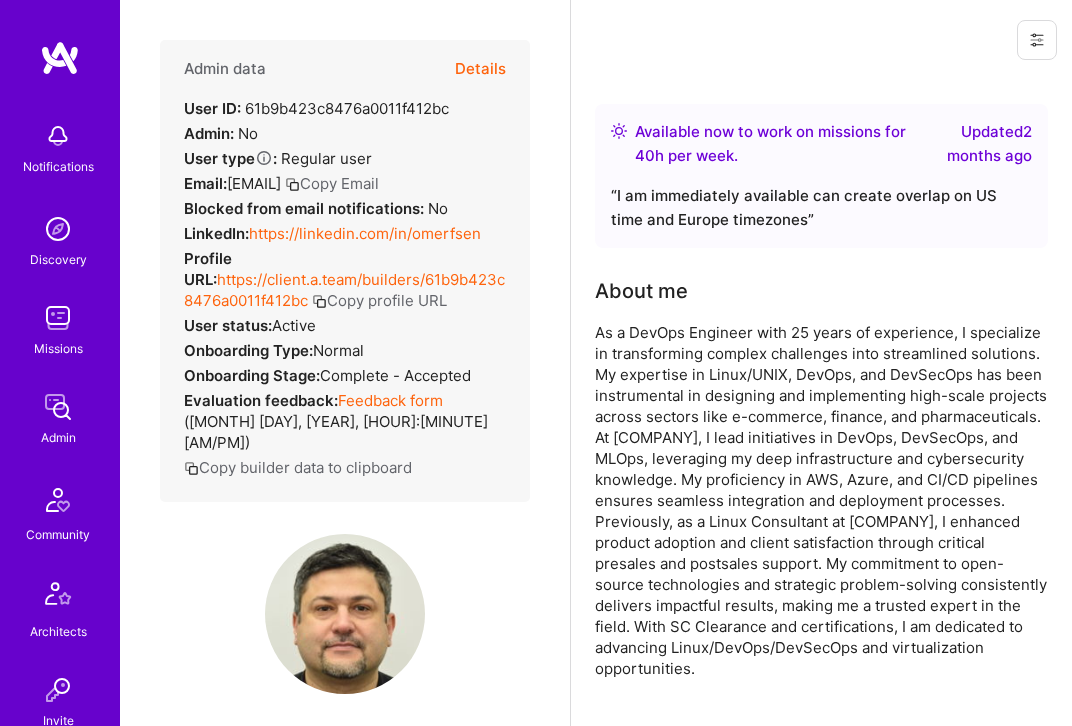 scroll, scrollTop: 0, scrollLeft: 0, axis: both 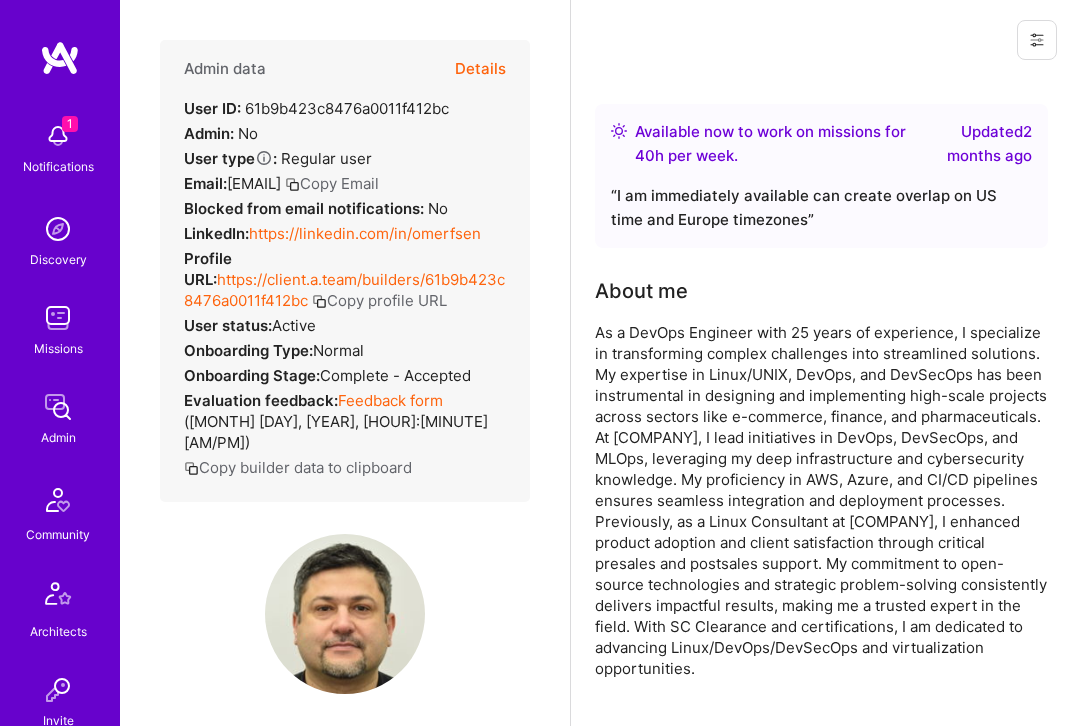 click on "Details" at bounding box center [480, 69] 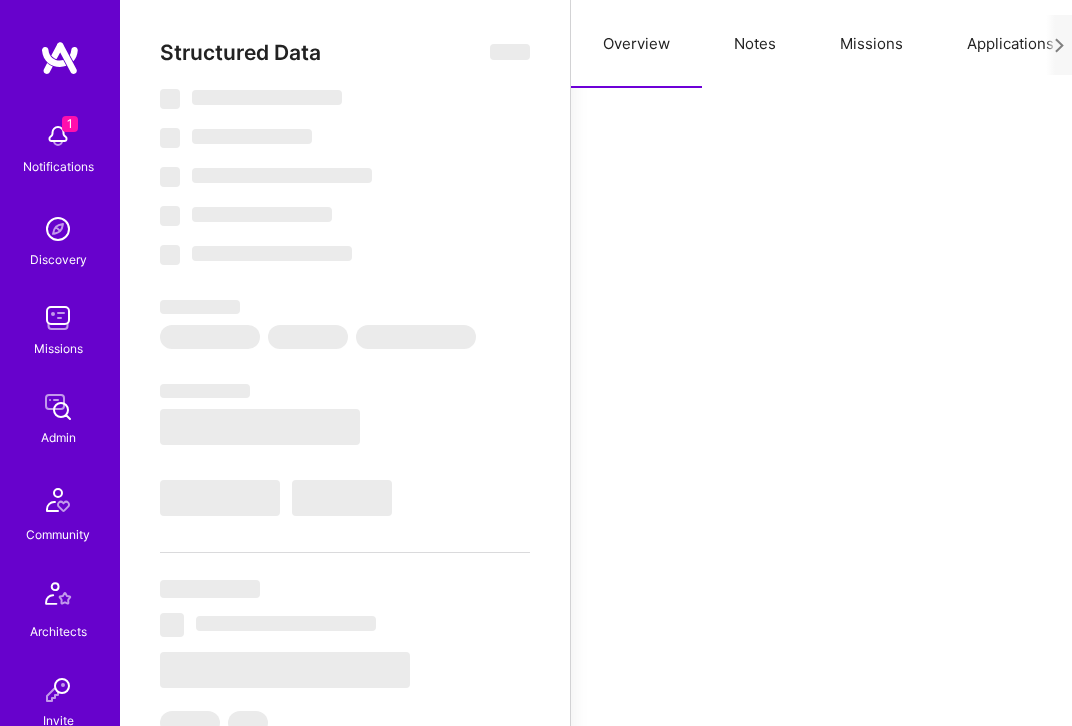 click on "Notes" at bounding box center [755, 44] 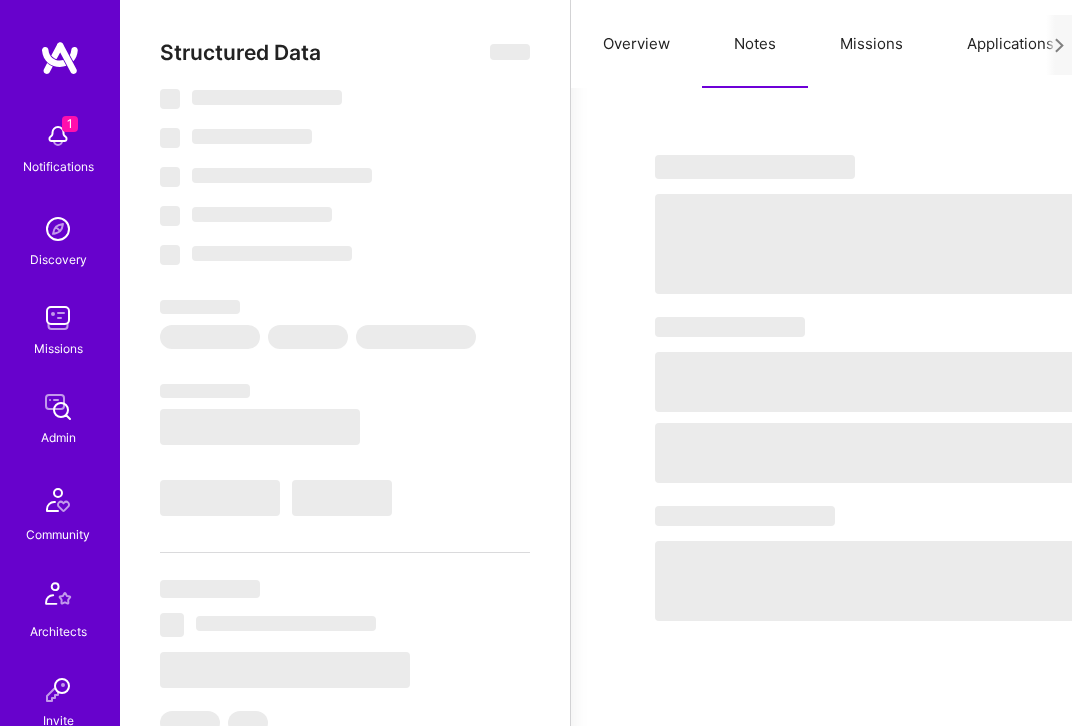 select on "Right Now" 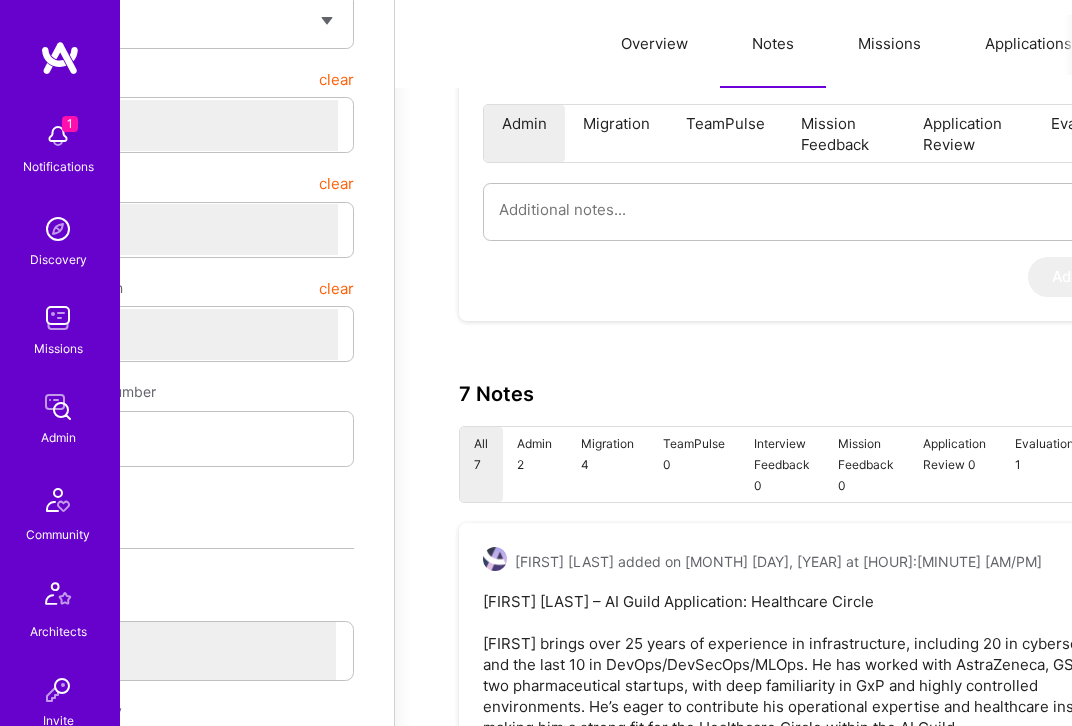 scroll, scrollTop: 463, scrollLeft: 188, axis: both 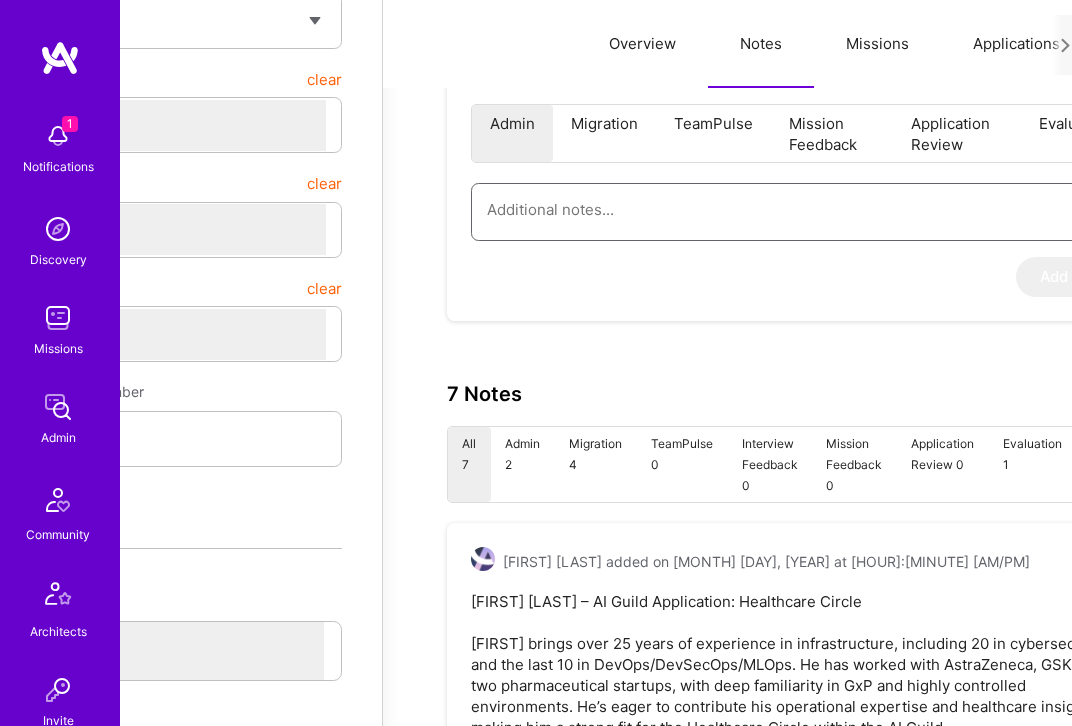 click at bounding box center (801, 209) 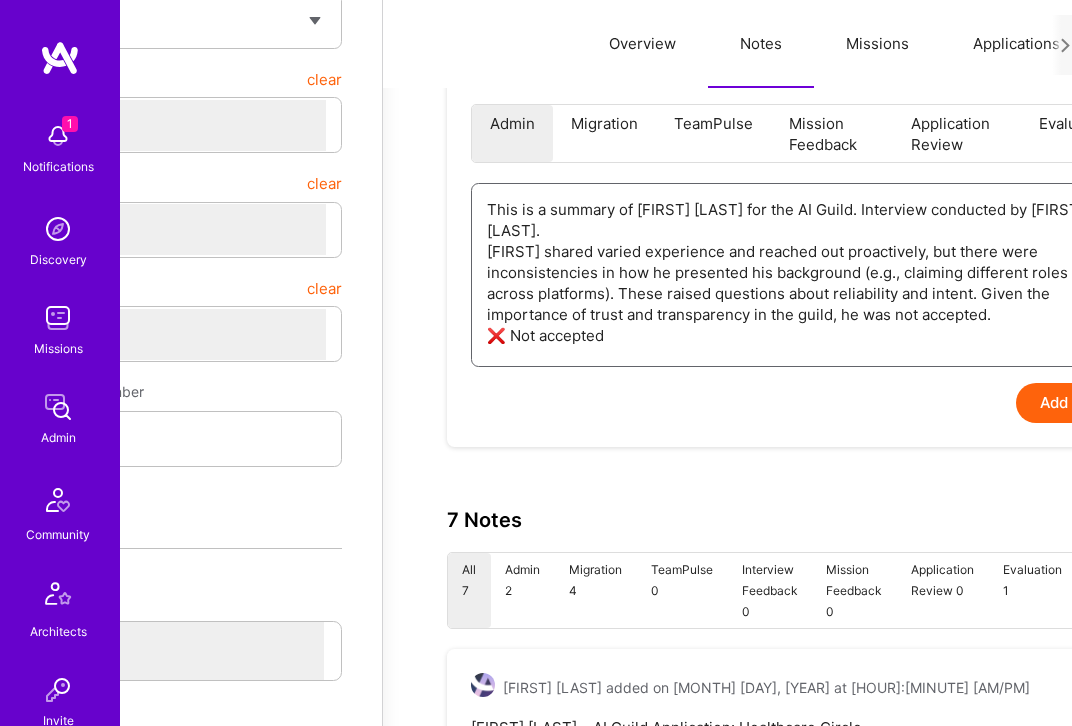 drag, startPoint x: 798, startPoint y: 207, endPoint x: 661, endPoint y: 211, distance: 137.05838 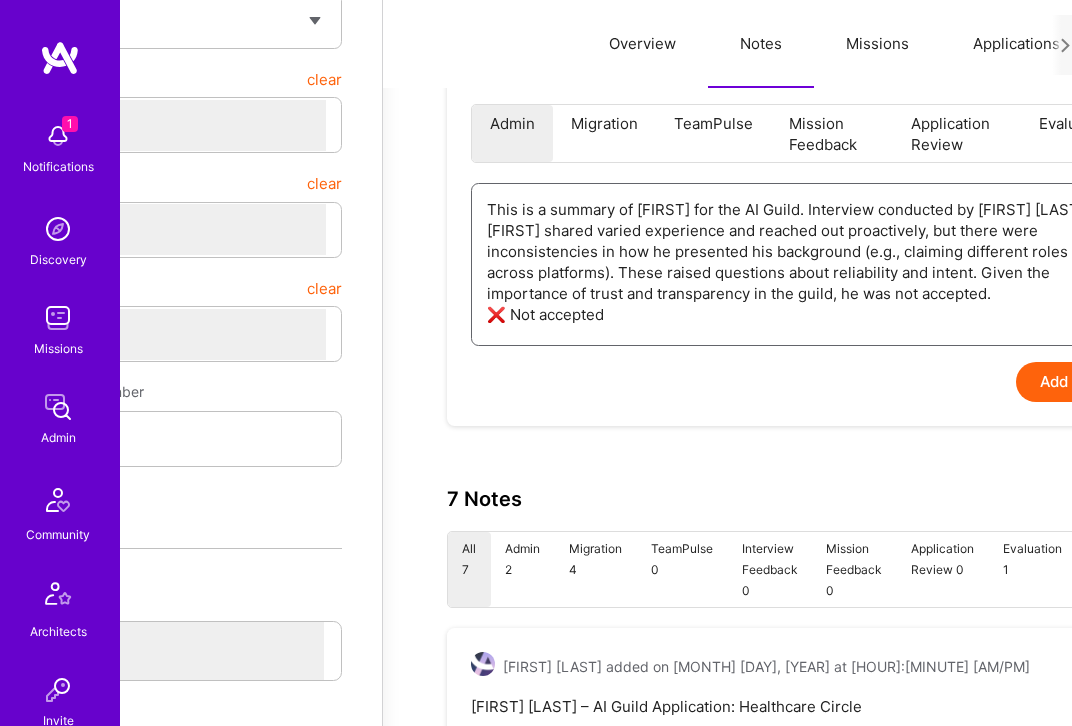click on "This is a summary of Omer for the AI Guild. Interview conducted by Tomislav Peharda.
Omer shared varied experience and reached out proactively, but there were inconsistencies in how he presented his background (e.g., claiming different roles across platforms). These raised questions about reliability and intent. Given the importance of trust and transparency in the guild, he was not accepted.
❌ Not accepted" at bounding box center [801, 262] 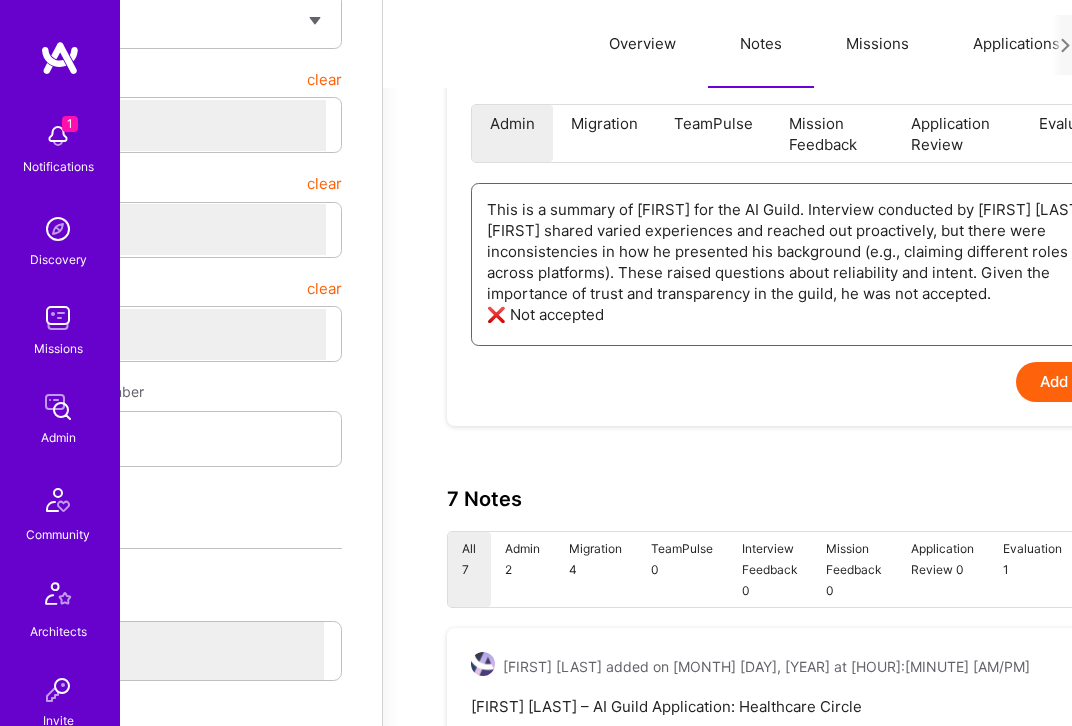 type on "x" 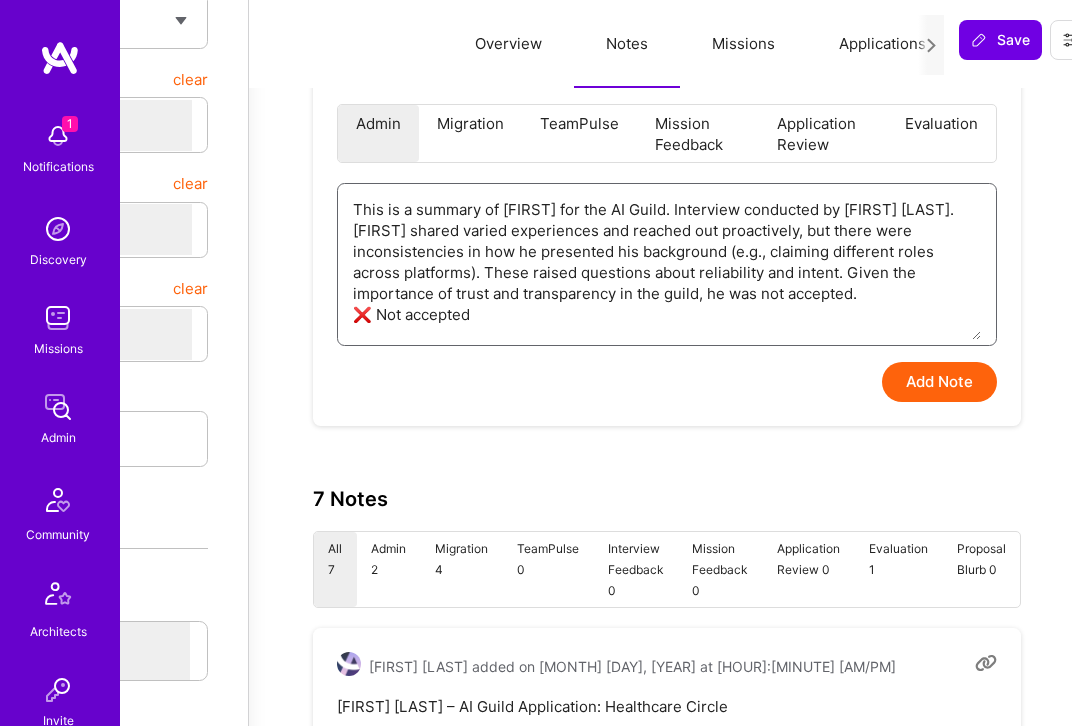 scroll, scrollTop: 463, scrollLeft: 330, axis: both 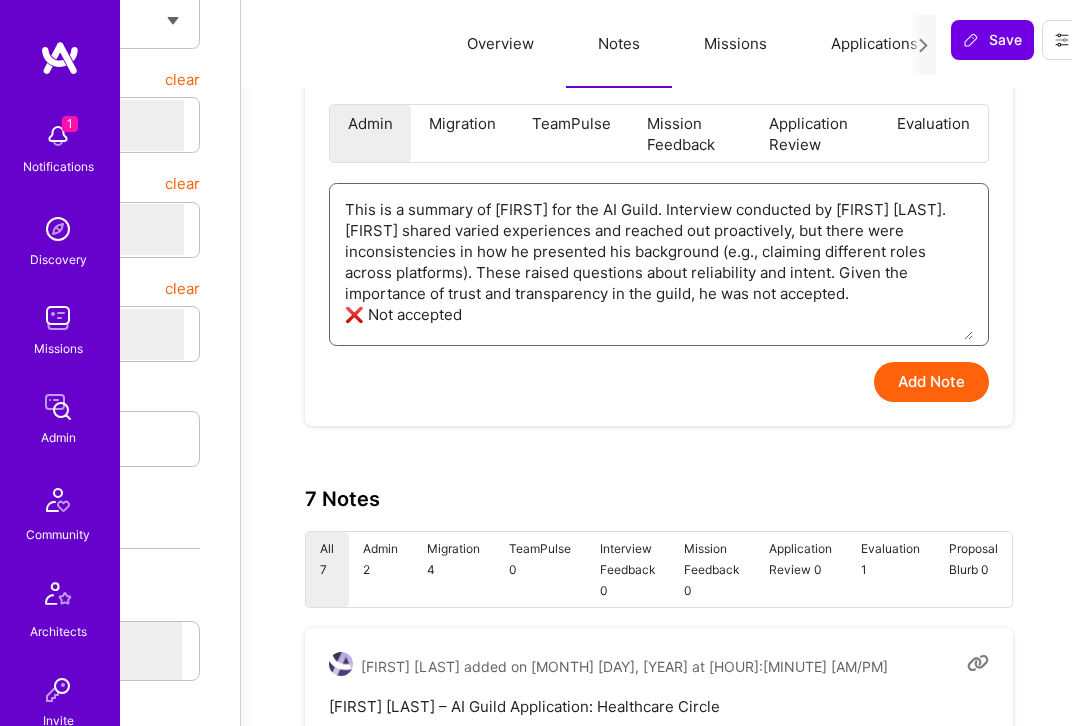 type on "This is a summary of Omer for the AI Guild. Interview conducted by Tomislav Peharda.
Omer shared varied experiences and reached out proactively, but there were inconsistencies in how he presented his background (e.g., claiming different roles across platforms). These raised questions about reliability and intent. Given the importance of trust and transparency in the guild, he was not accepted.
❌ Not accepted" 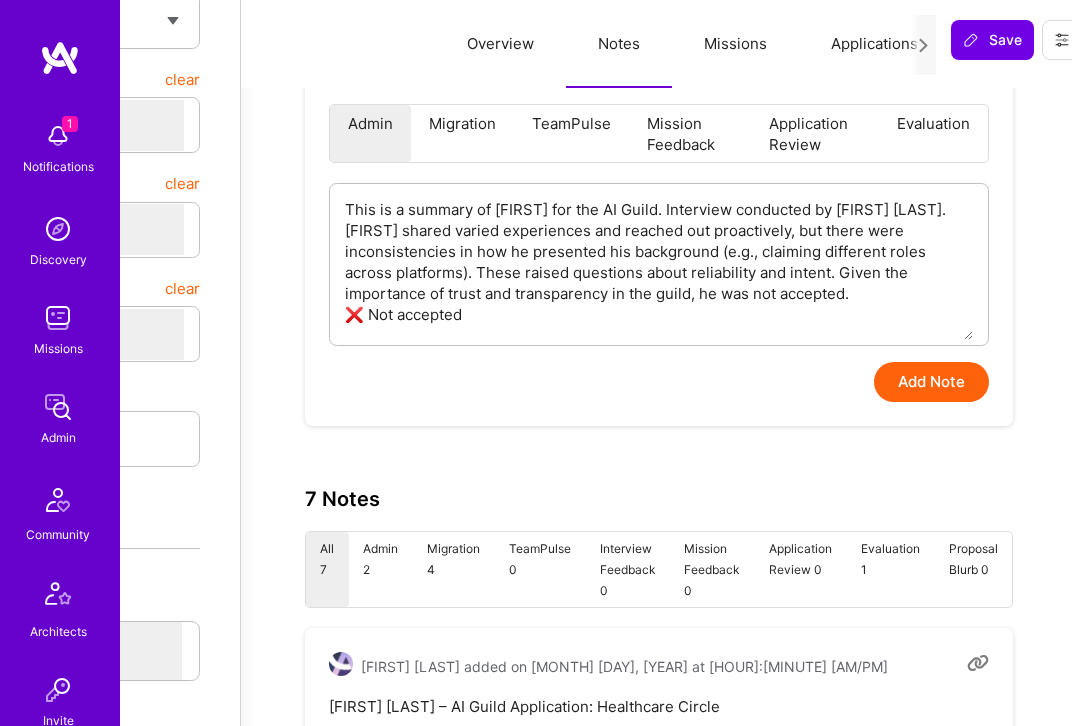 click on "Add Note" at bounding box center [931, 382] 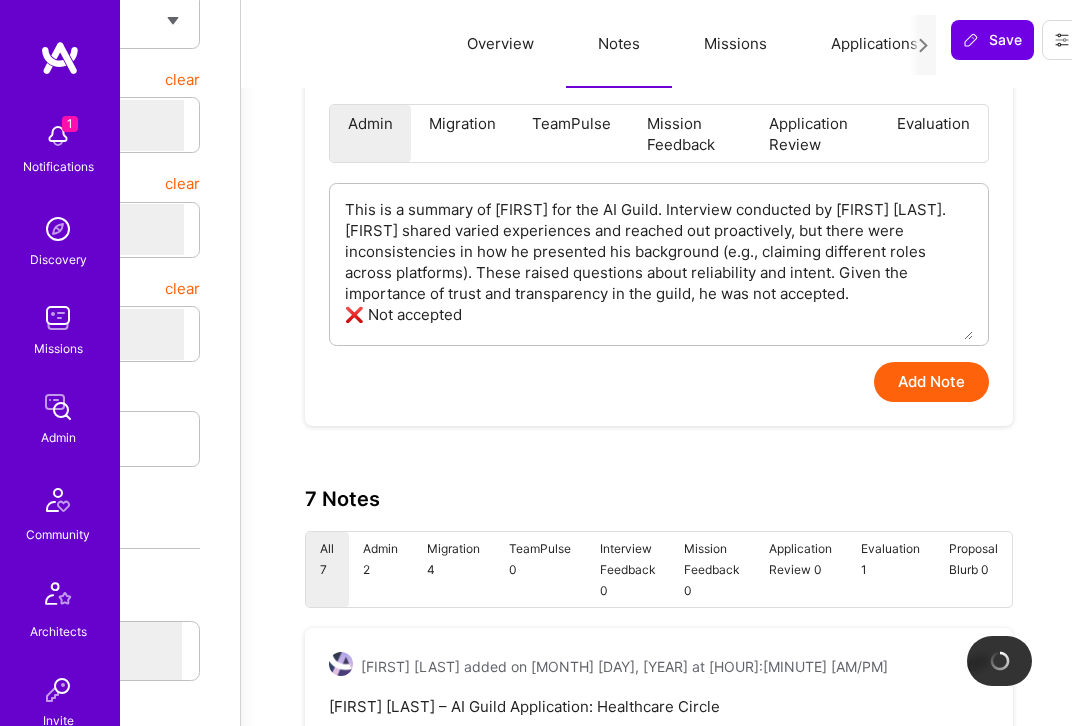type on "x" 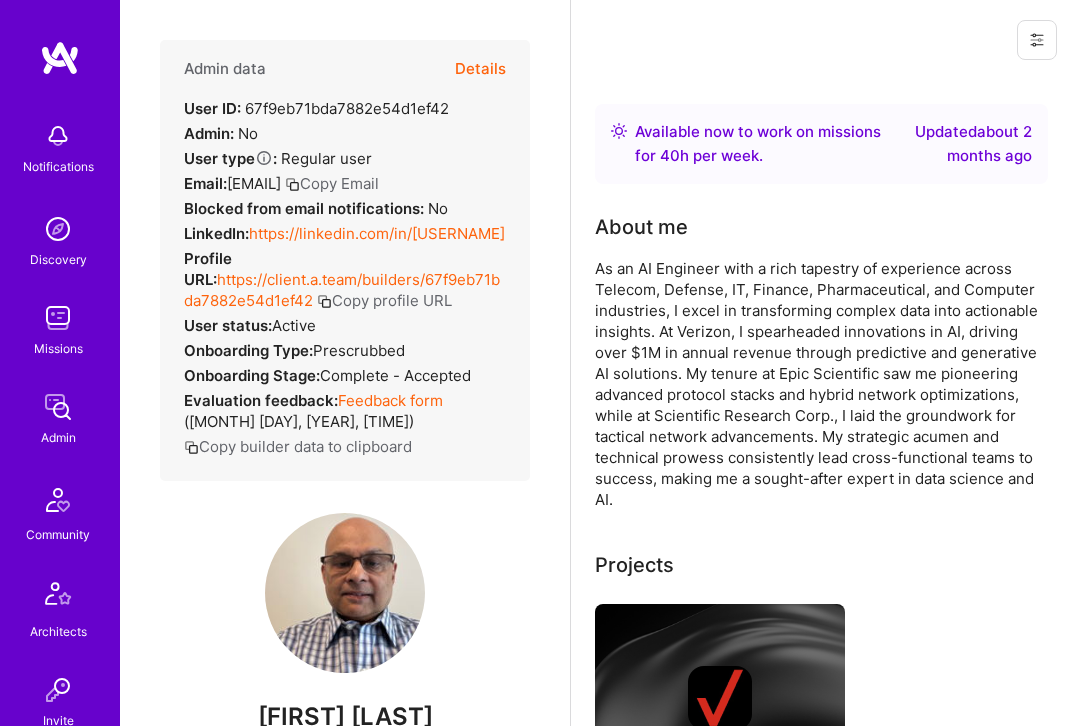scroll, scrollTop: 0, scrollLeft: 0, axis: both 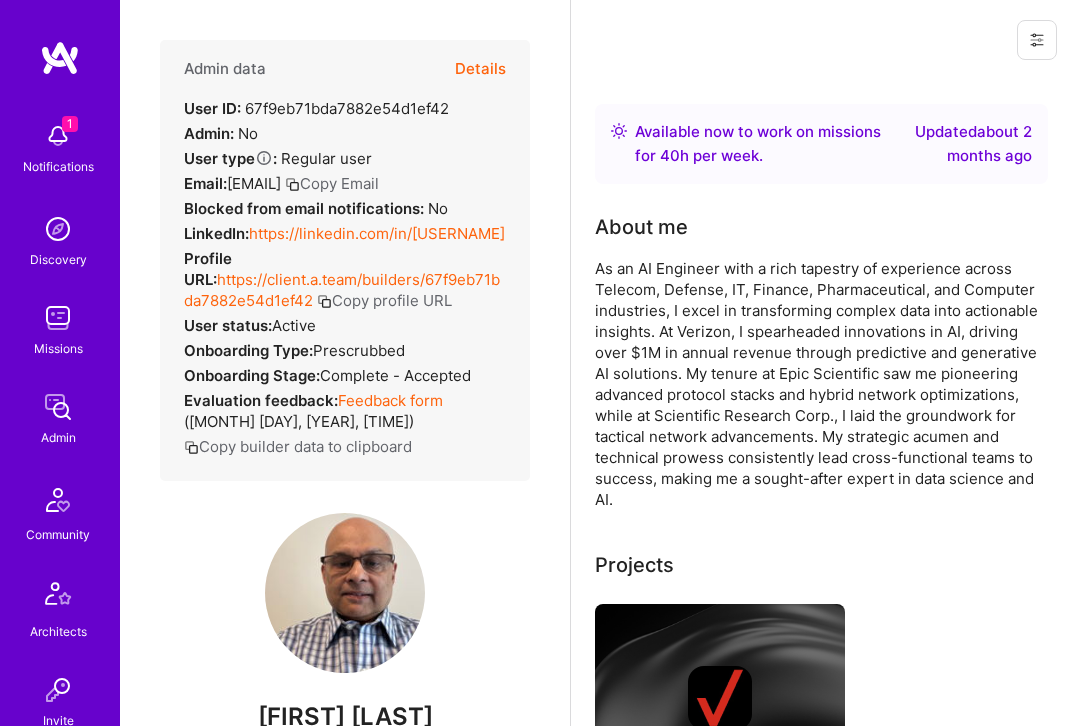 click on "Details" at bounding box center (480, 69) 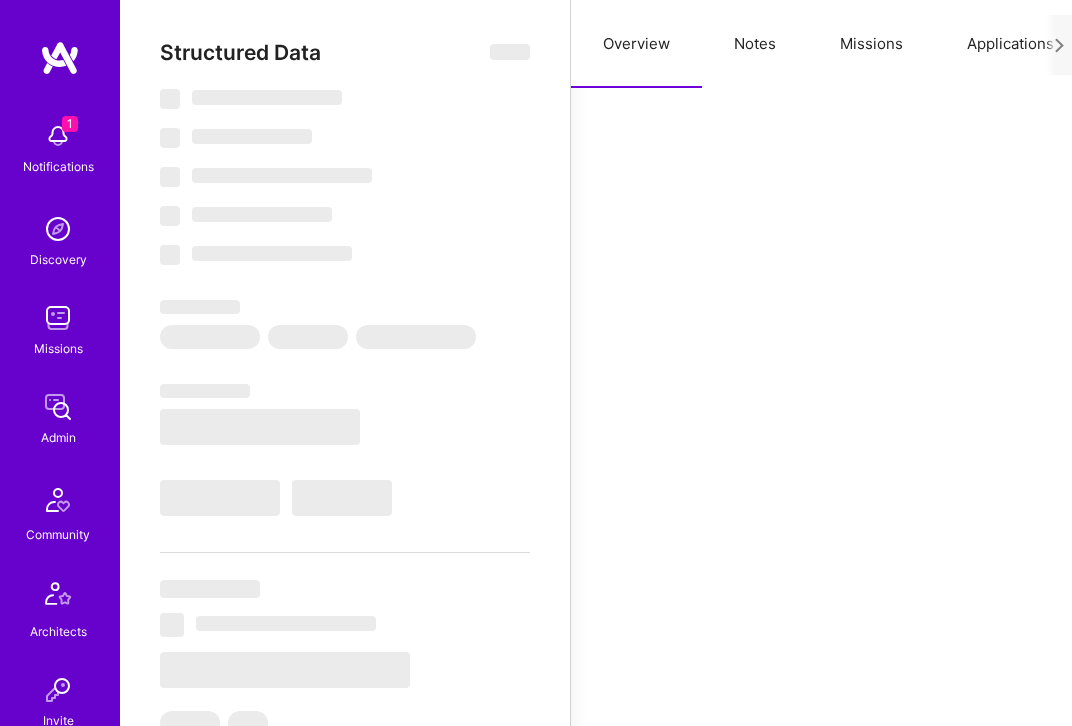 click on "Notes" at bounding box center [755, 44] 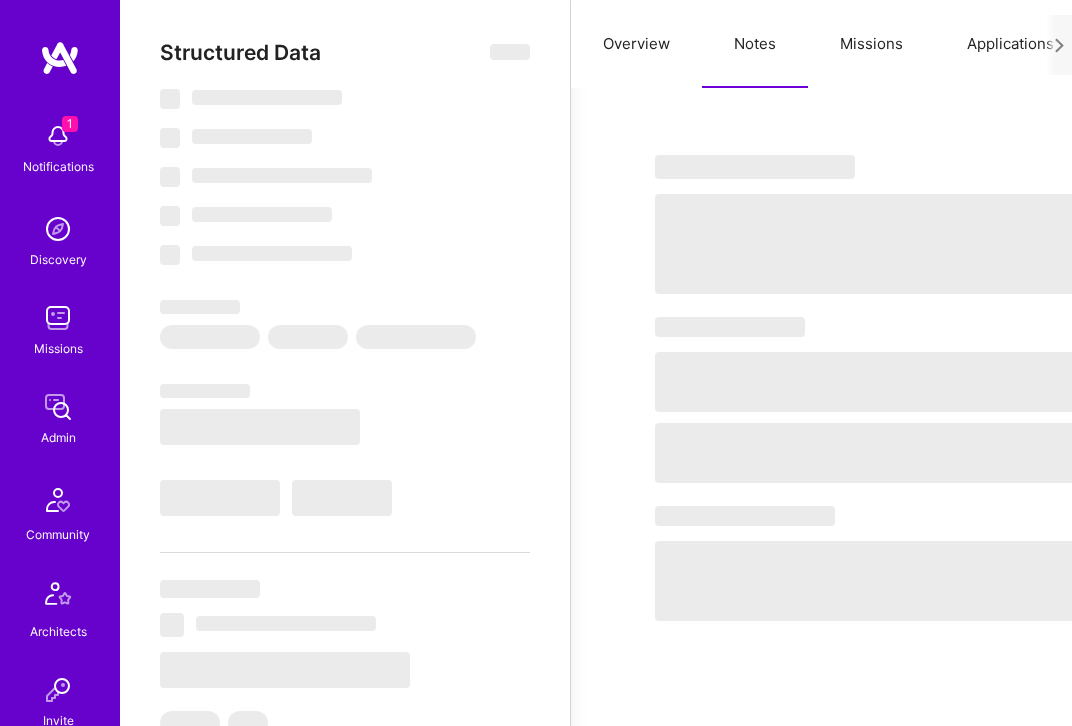 select on "Right Now" 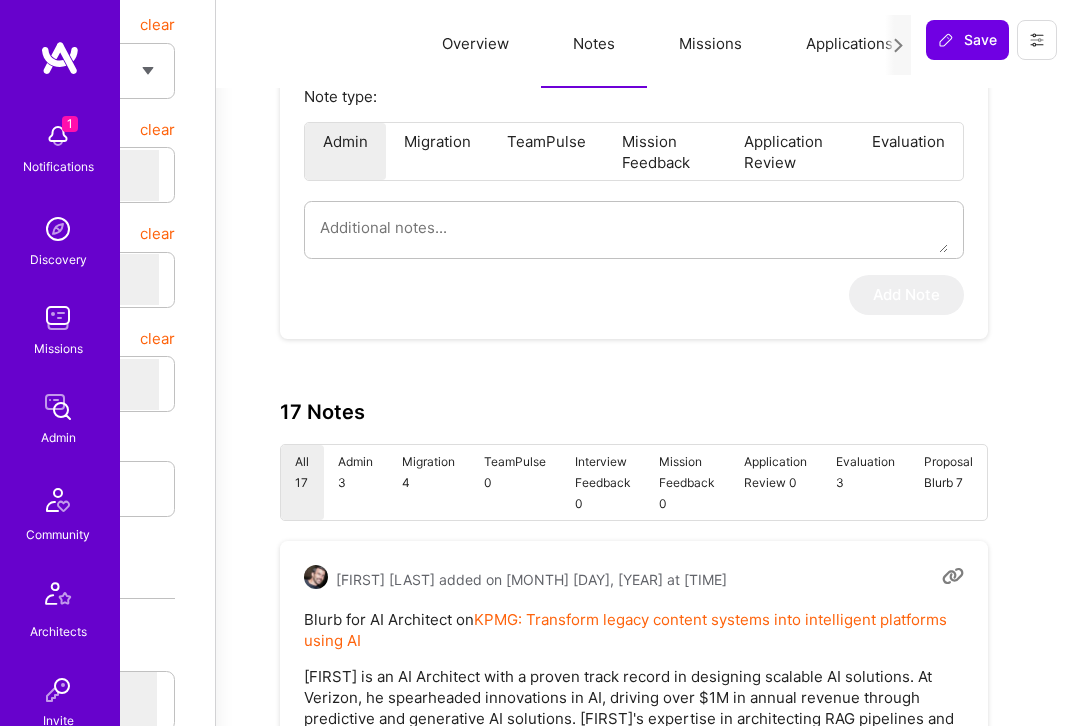 scroll, scrollTop: 413, scrollLeft: 355, axis: both 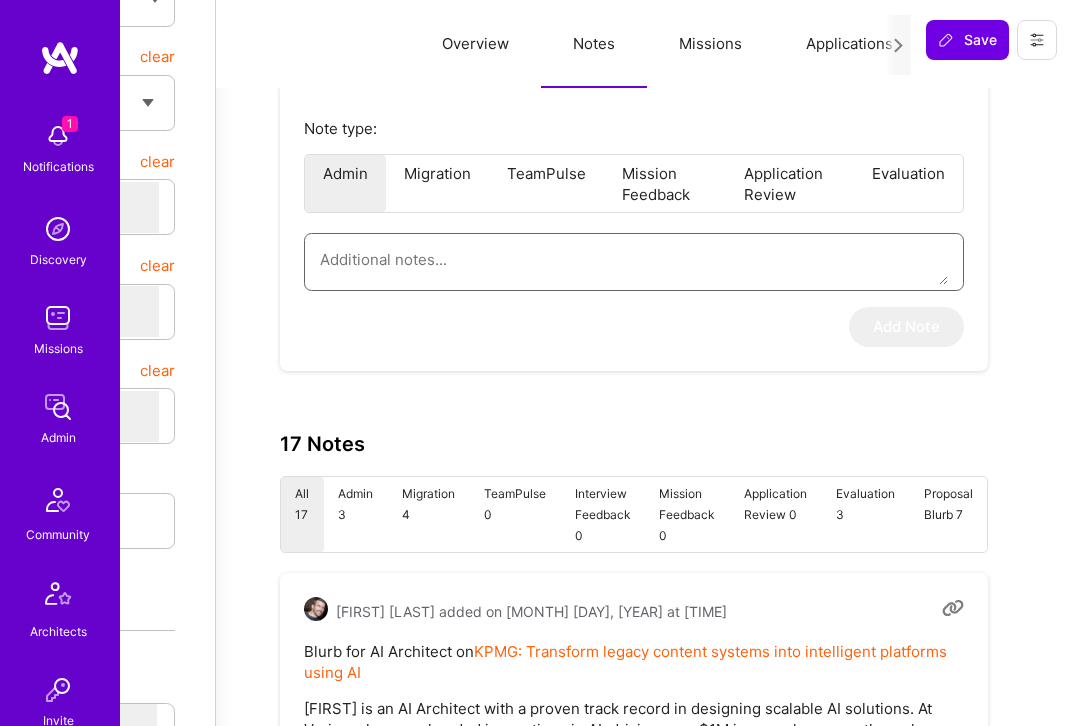 click at bounding box center [634, 259] 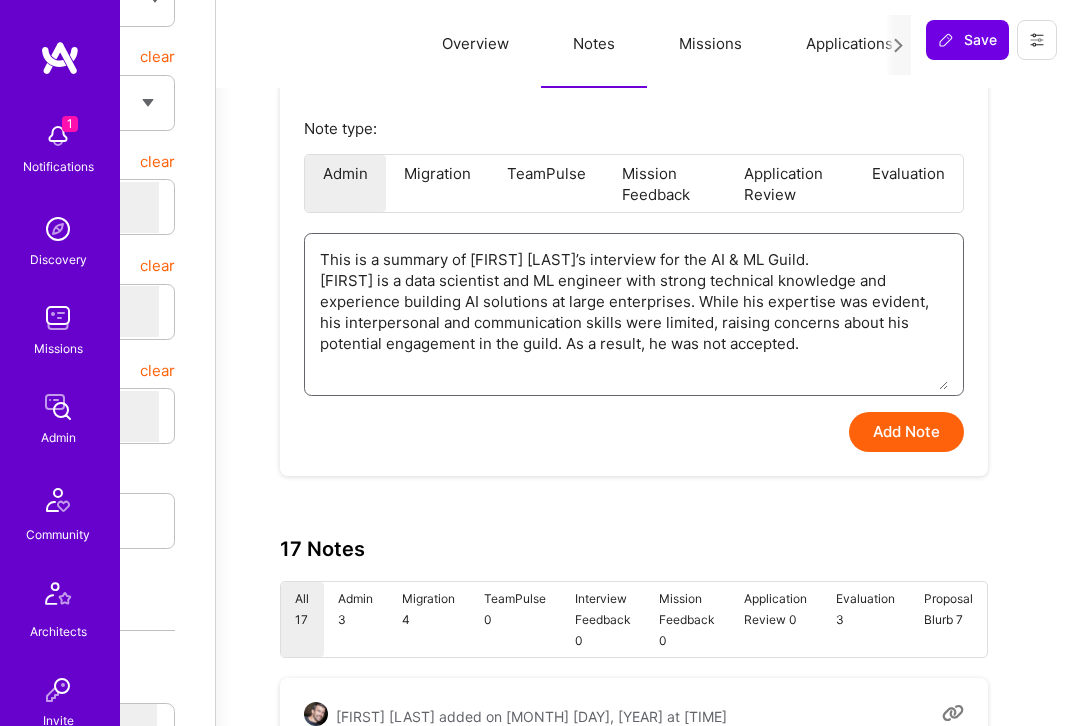 type on "This is a summary of Pratik Biswas’s interview for the AI & ML Guild.
Pratik is a data scientist and ML engineer with strong technical knowledge and experience building AI solutions at large enterprises. While his expertise was evident, his interpersonal and communication skills were limited, raising concerns about his potential engagement in the guild. As a result, he was not accepted." 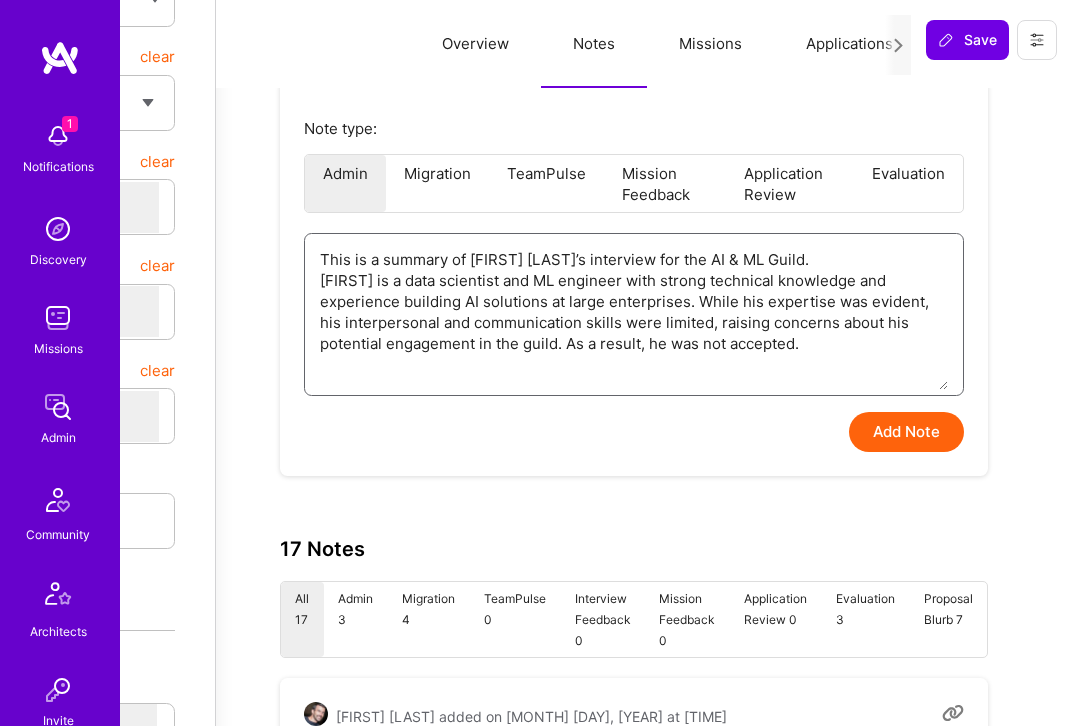 click on "This is a summary of Pratik Biswas’s interview for the AI & ML Guild.
Pratik is a data scientist and ML engineer with strong technical knowledge and experience building AI solutions at large enterprises. While his expertise was evident, his interpersonal and communication skills were limited, raising concerns about his potential engagement in the guild. As a result, he was not accepted." at bounding box center [634, 312] 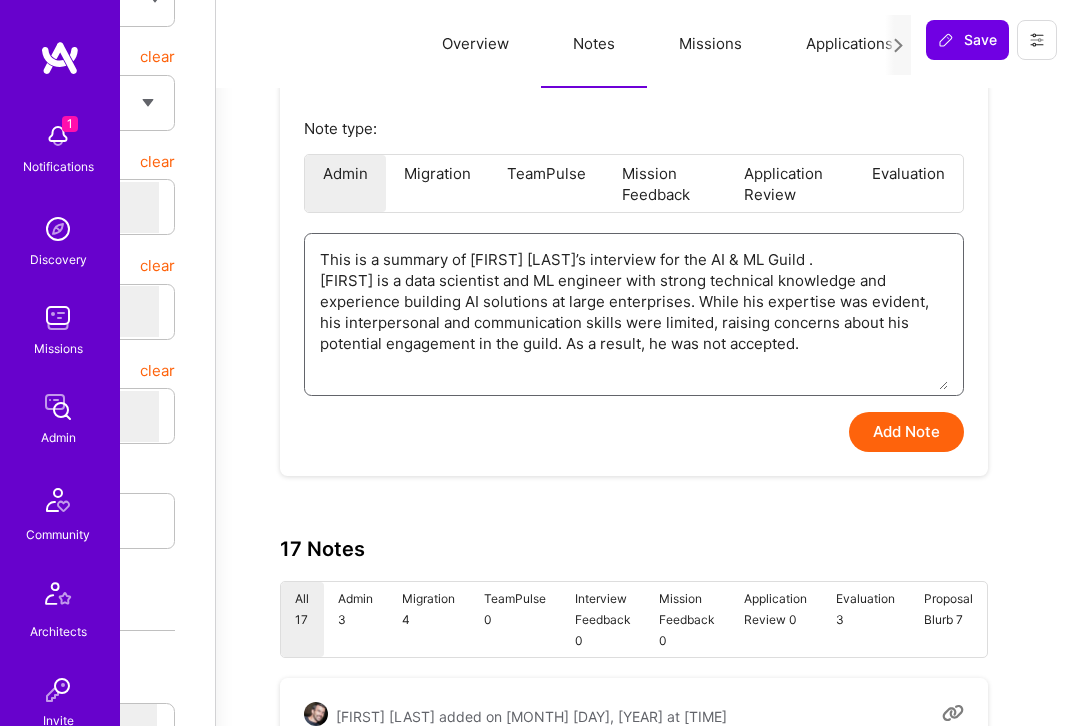 paste on "conducted by Tomislav Peharda." 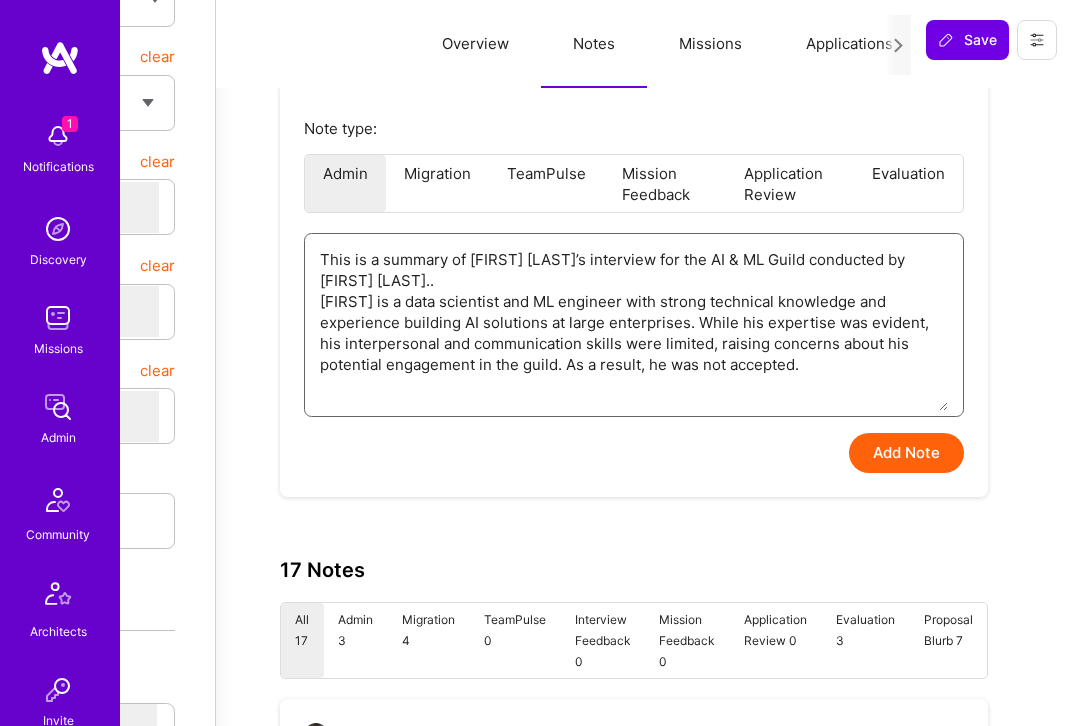 drag, startPoint x: 715, startPoint y: 259, endPoint x: 751, endPoint y: 259, distance: 36 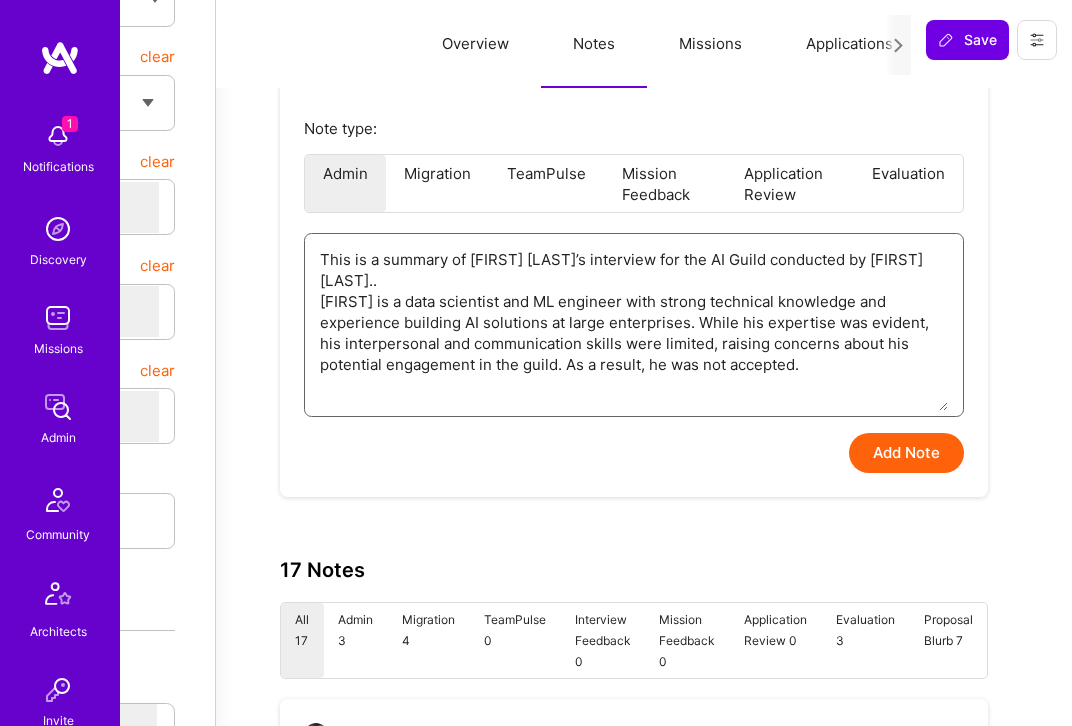 click on "This is a summary of Pratik Biswas’s interview for the AI Guild conducted by Tomislav Peharda..
Pratik is a data scientist and ML engineer with strong technical knowledge and experience building AI solutions at large enterprises. While his expertise was evident, his interpersonal and communication skills were limited, raising concerns about his potential engagement in the guild. As a result, he was not accepted." at bounding box center (634, 322) 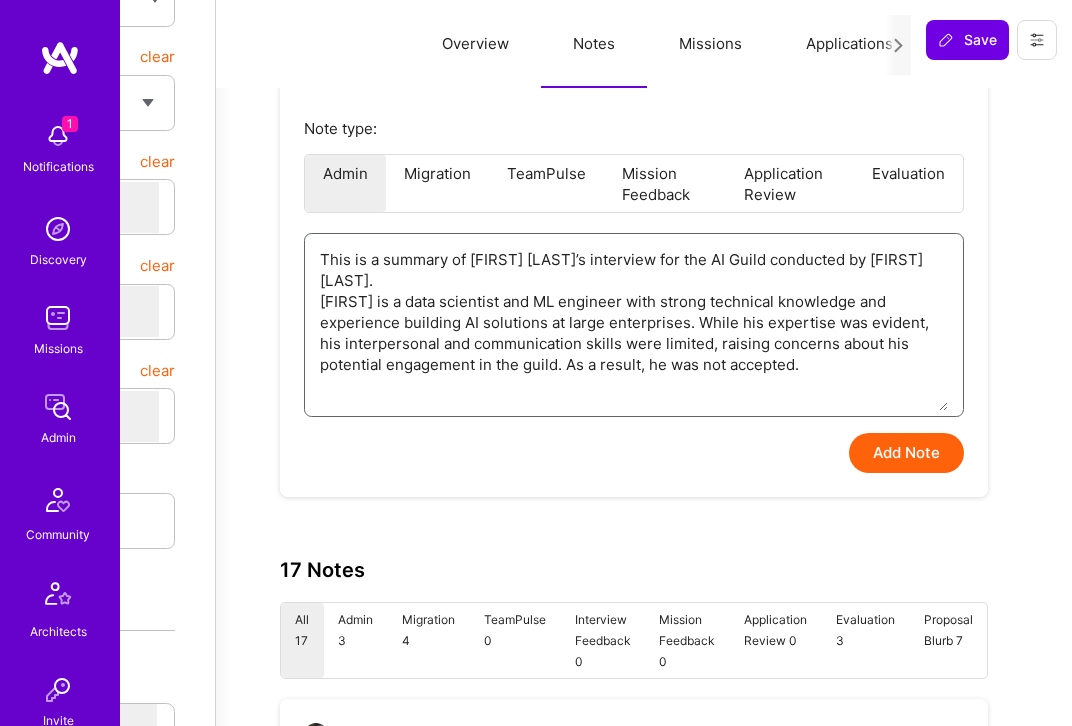 type on "x" 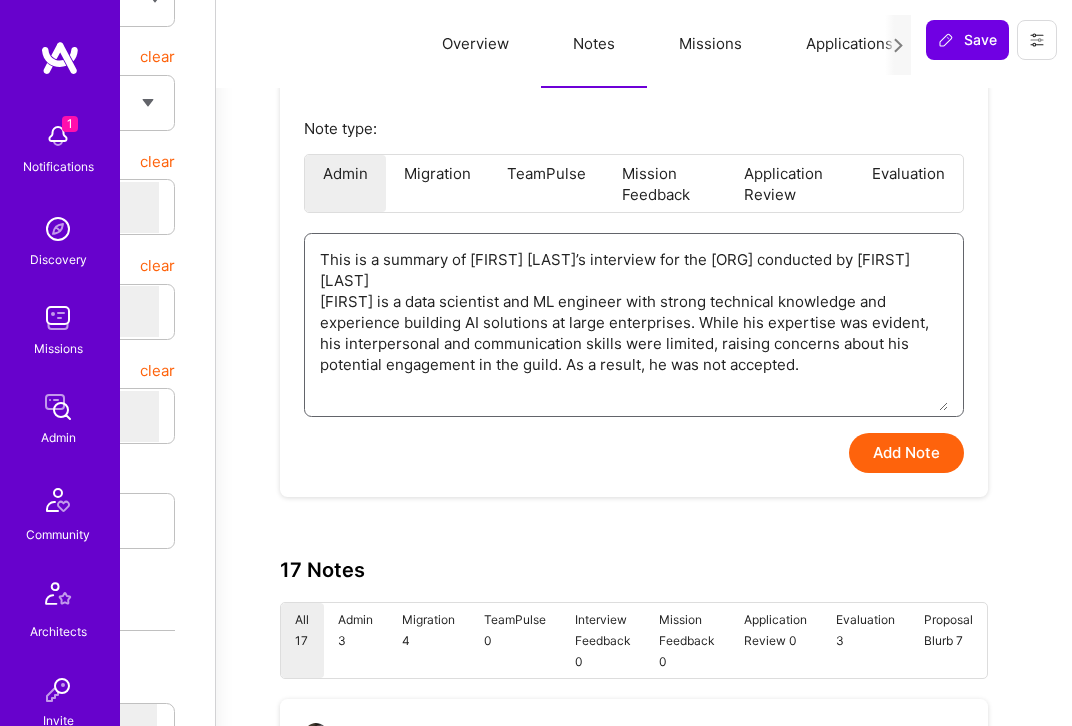 type on "x" 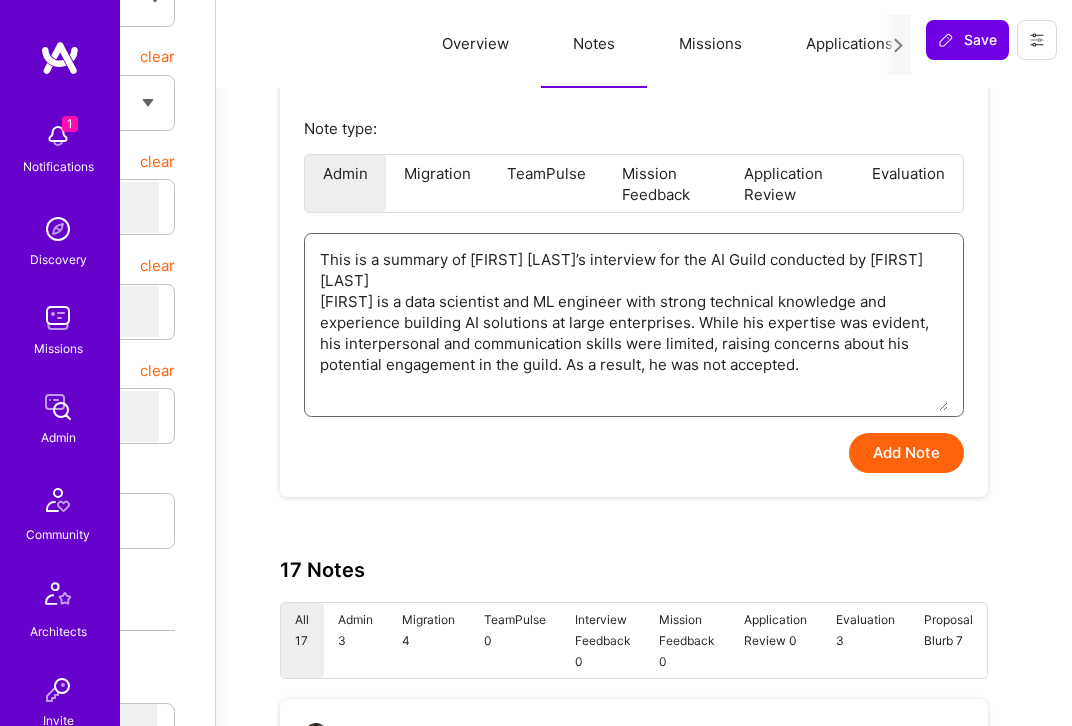 click on "This is a summary of Pratik Biswas’s interview for the AI Guild conducted by Tomislav Peharda
Pratik is a data scientist and ML engineer with strong technical knowledge and experience building AI solutions at large enterprises. While his expertise was evident, his interpersonal and communication skills were limited, raising concerns about his potential engagement in the guild. As a result, he was not accepted." at bounding box center [634, 322] 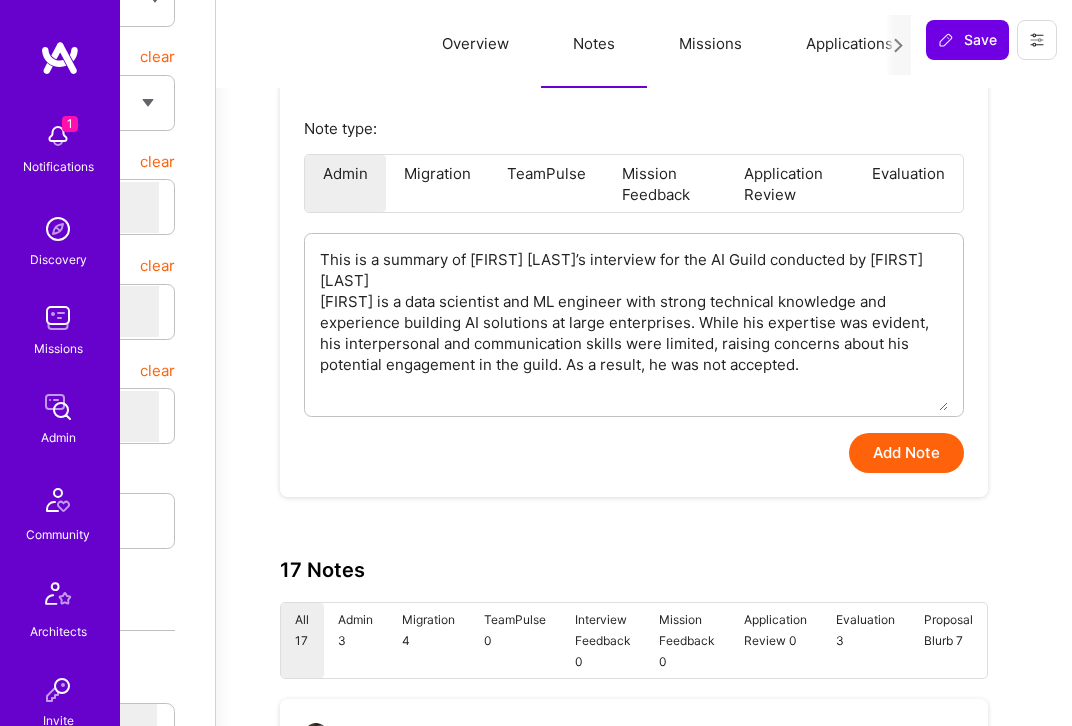 click on "Add Note" at bounding box center (906, 453) 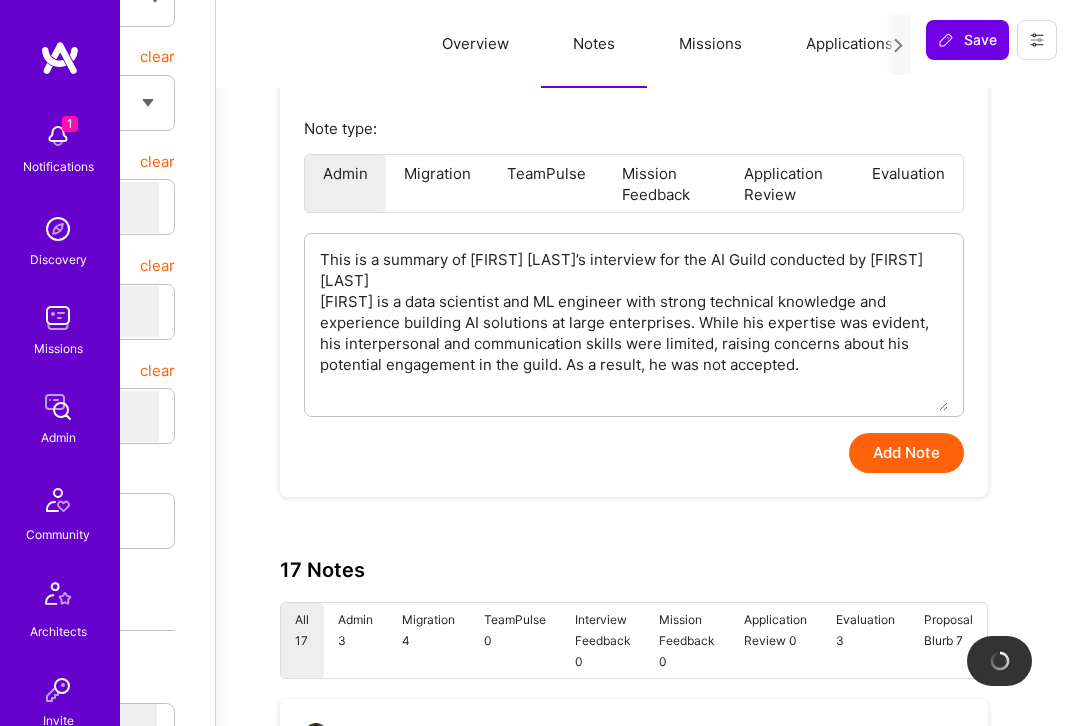 type on "x" 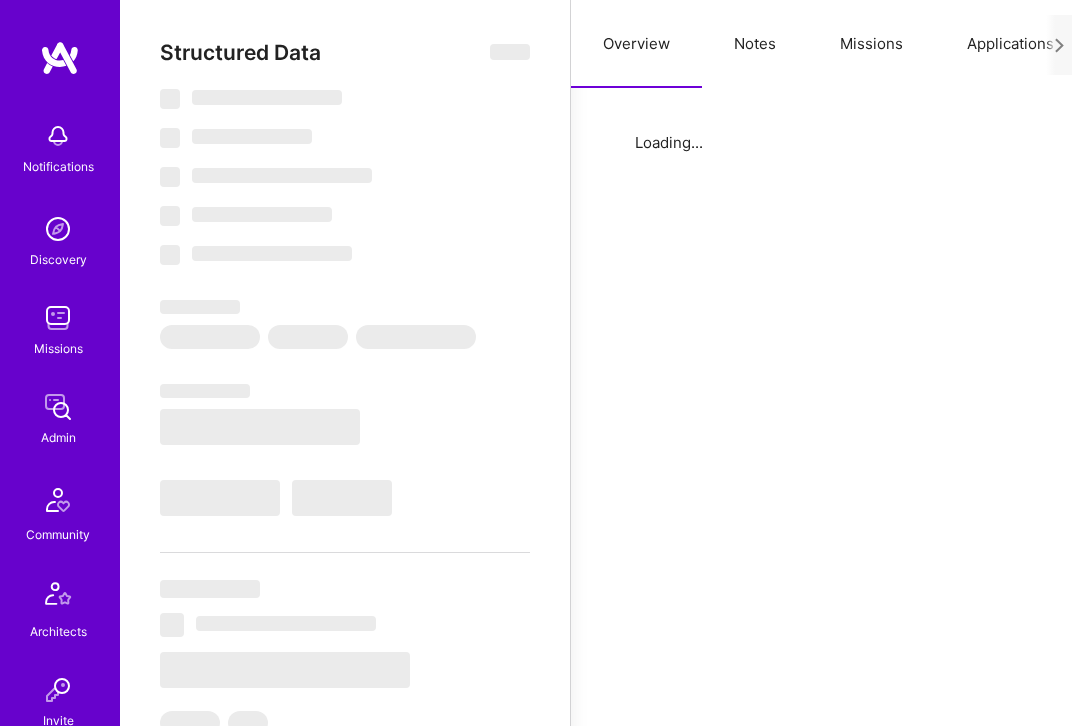 scroll, scrollTop: 0, scrollLeft: 0, axis: both 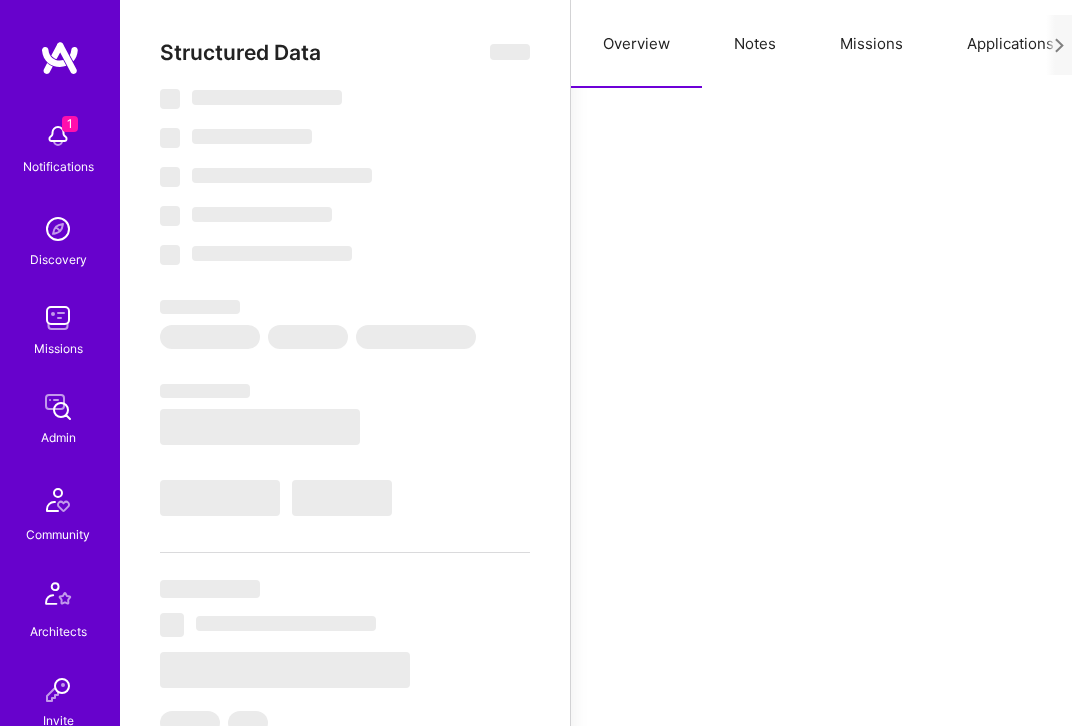 select on "Right Now" 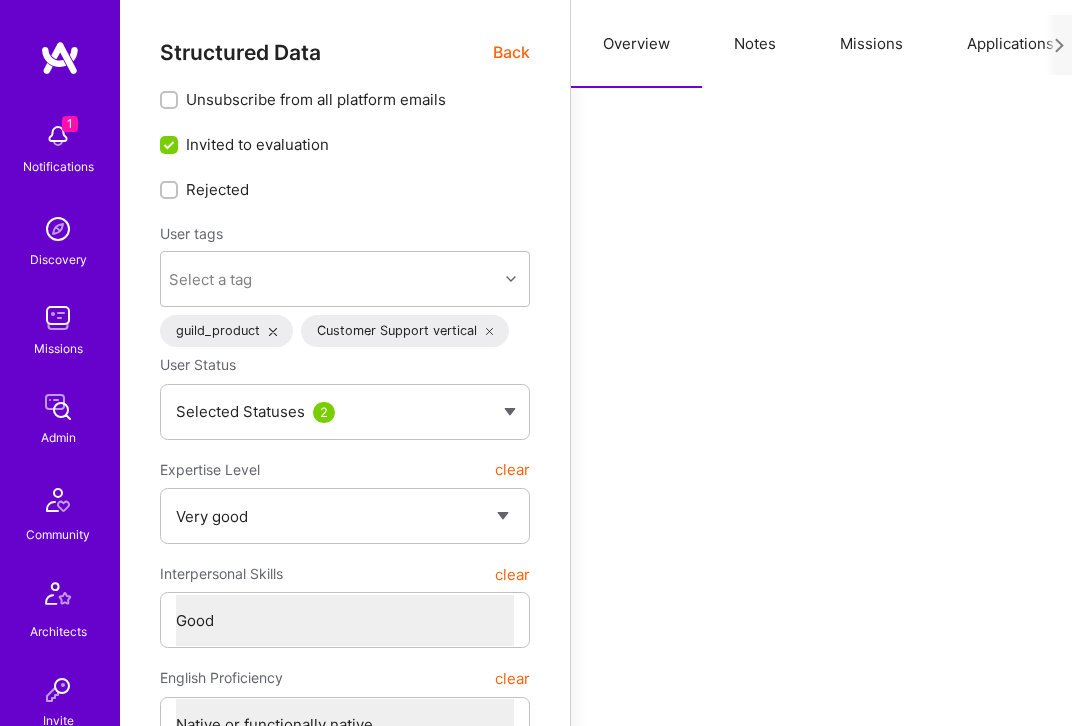 click on "Notes" at bounding box center [755, 44] 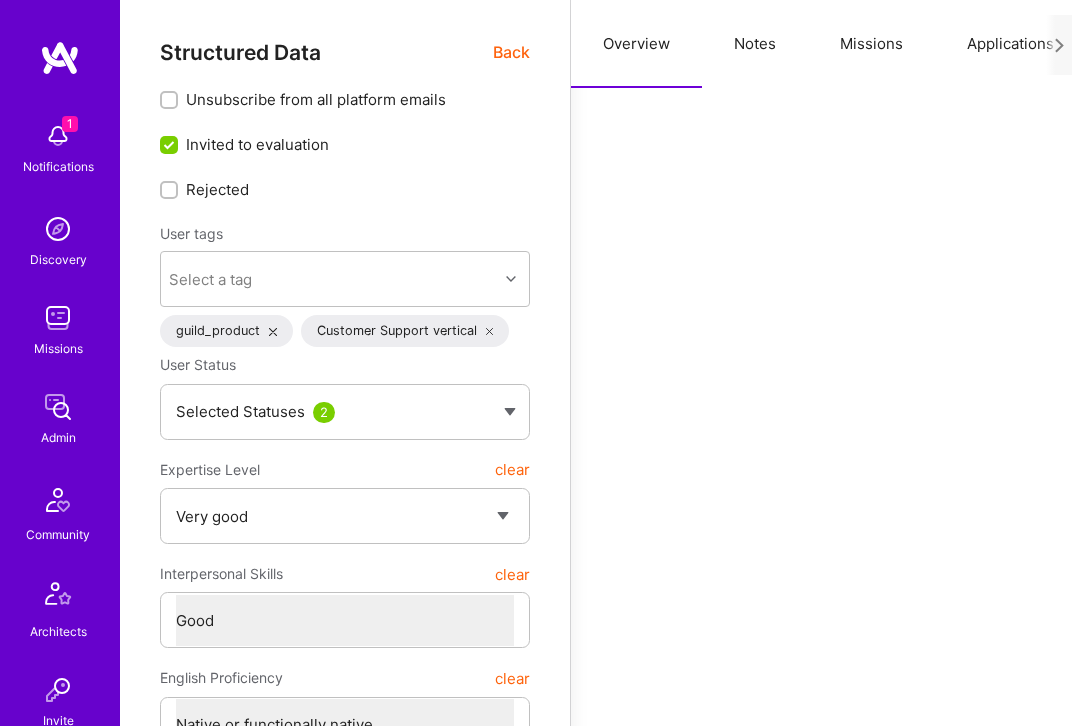 type on "x" 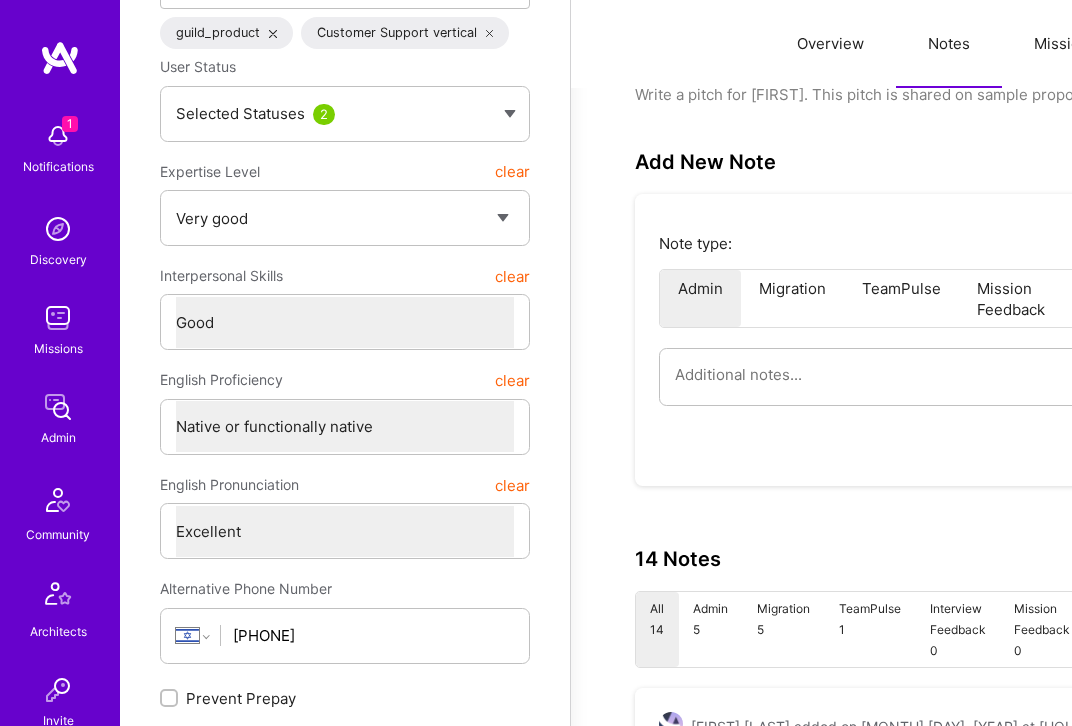 scroll, scrollTop: 0, scrollLeft: 0, axis: both 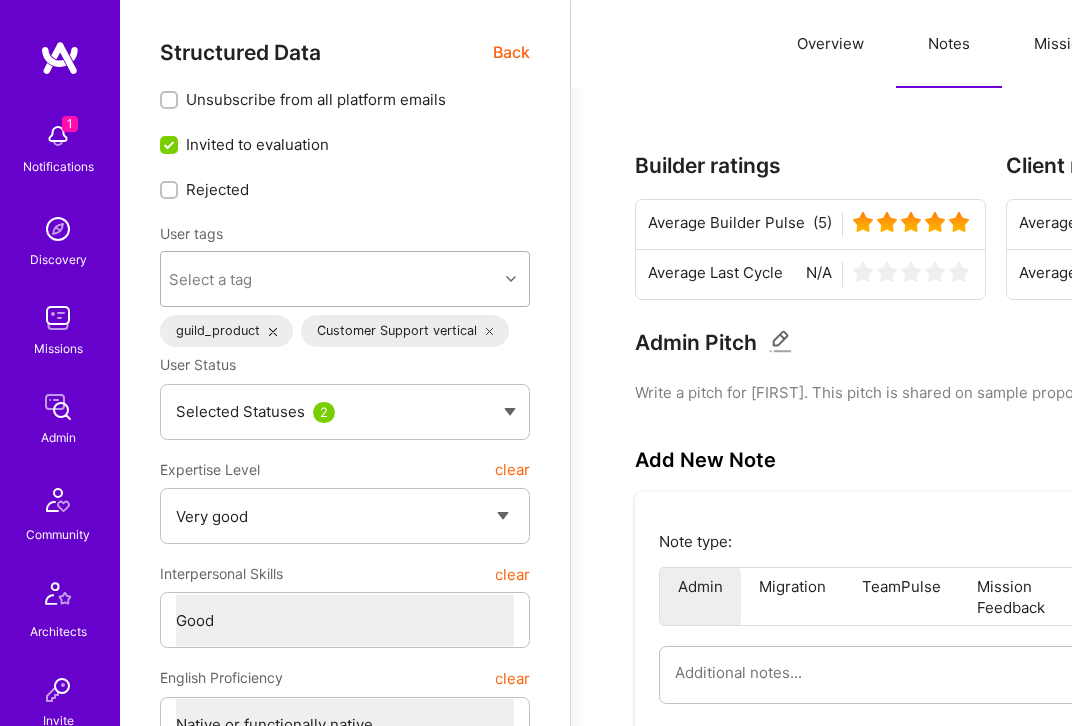 click on "Select a tag" at bounding box center [329, 279] 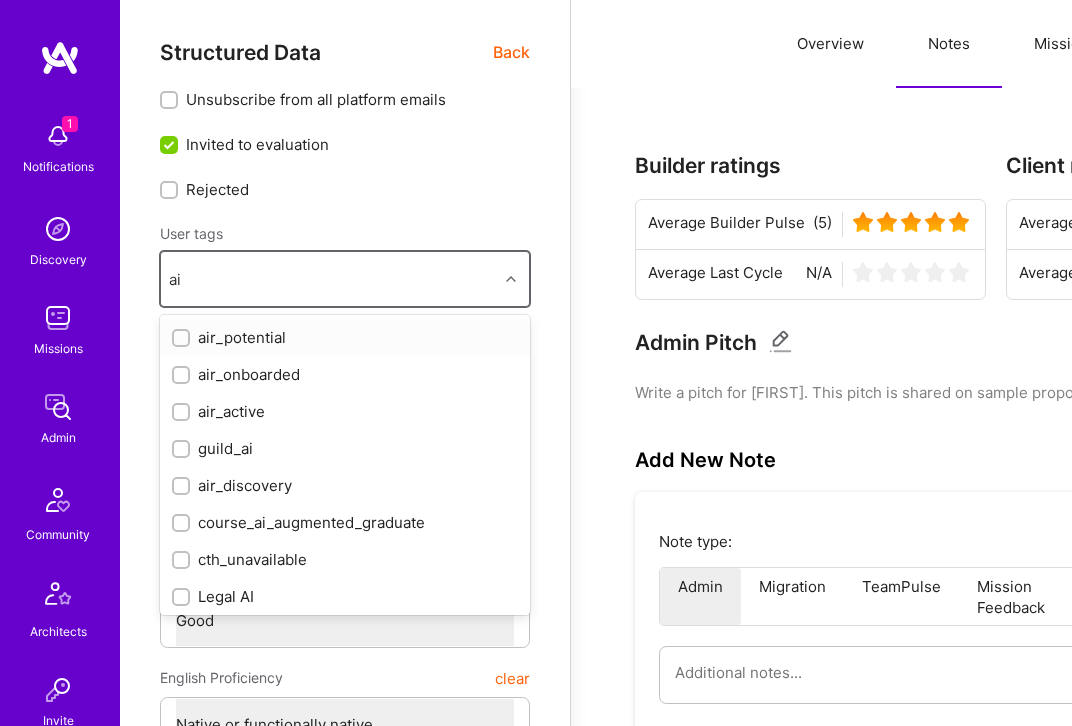 type on "a" 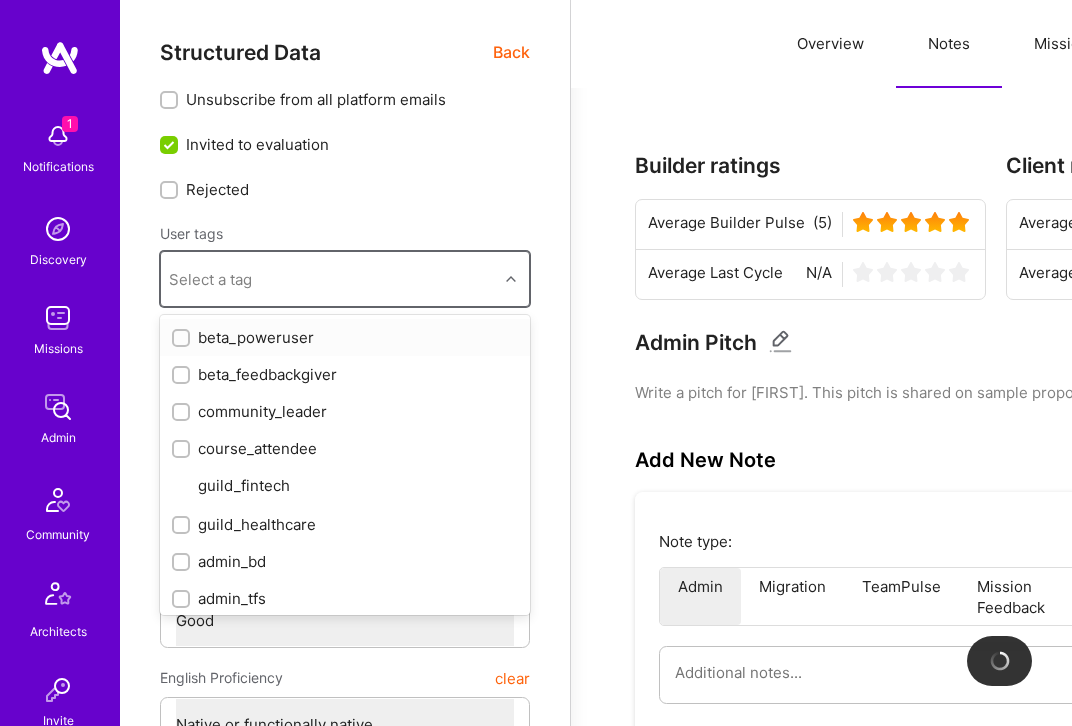 type on "a" 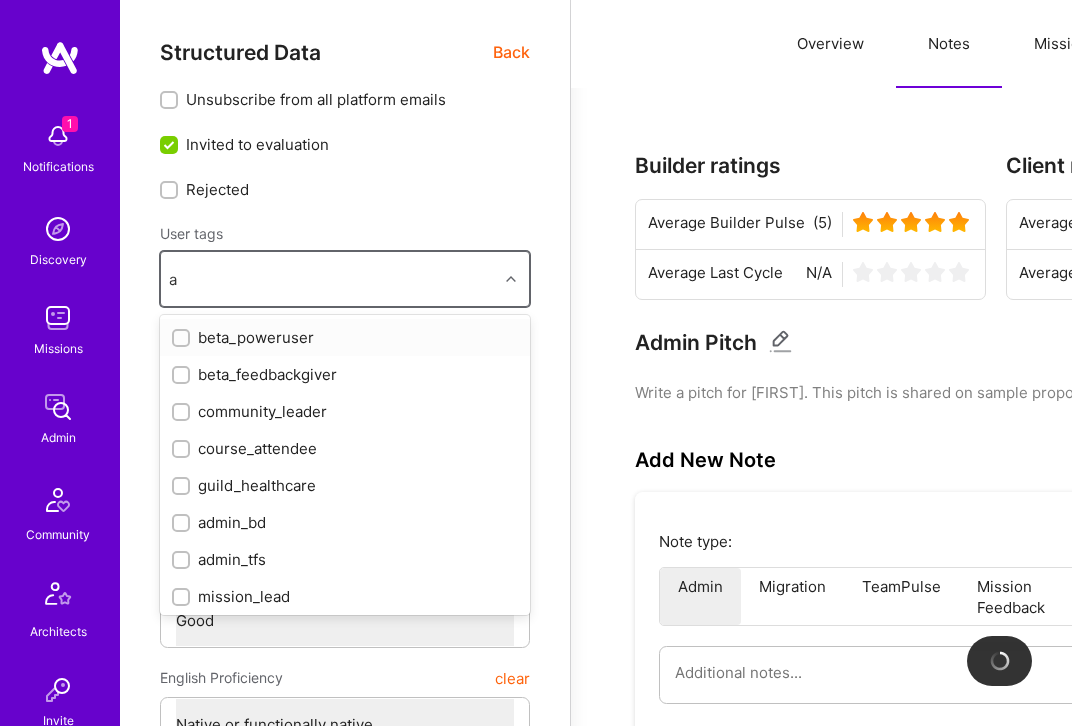 checkbox on "false" 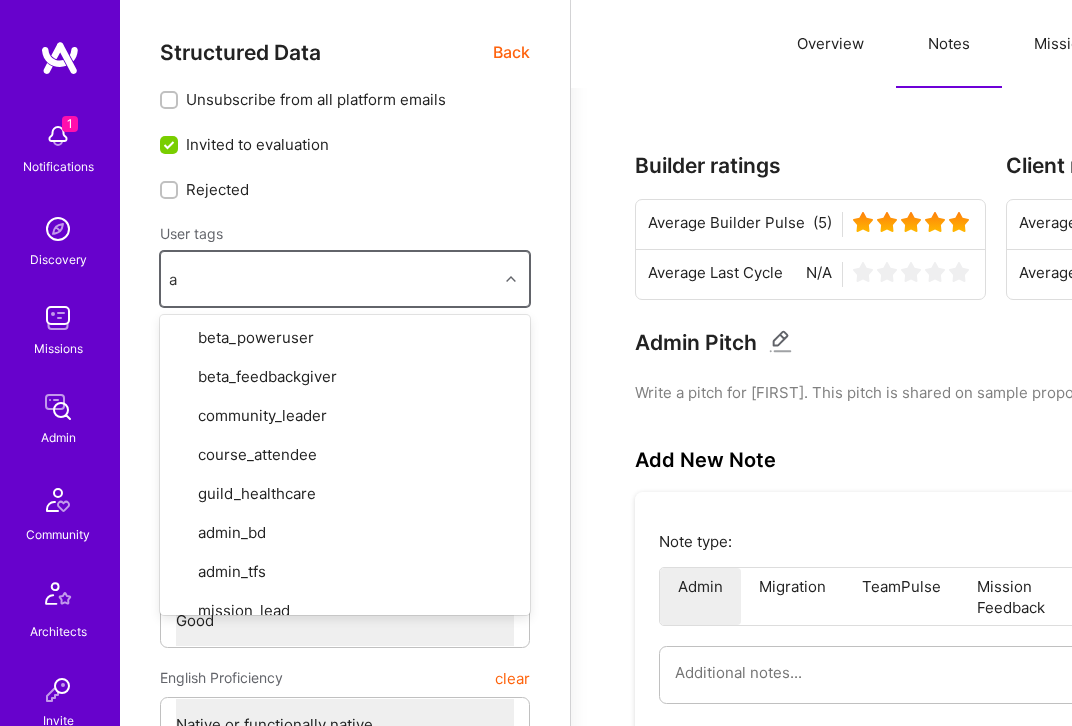 type on "ai" 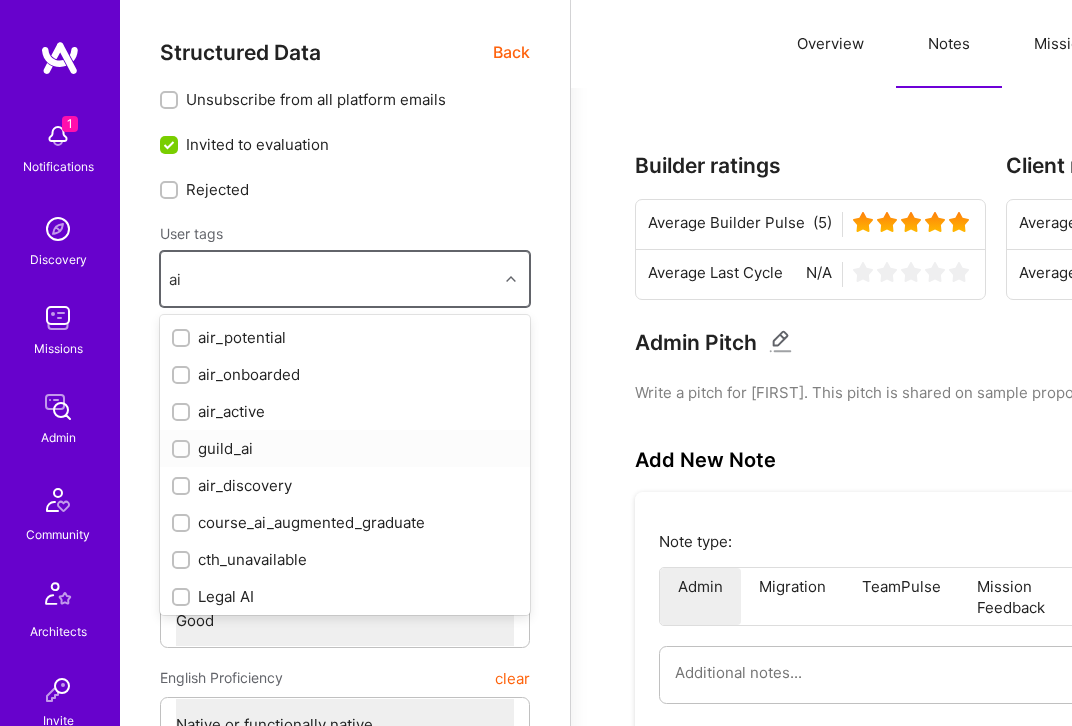 click on "guild_ai" at bounding box center [345, 448] 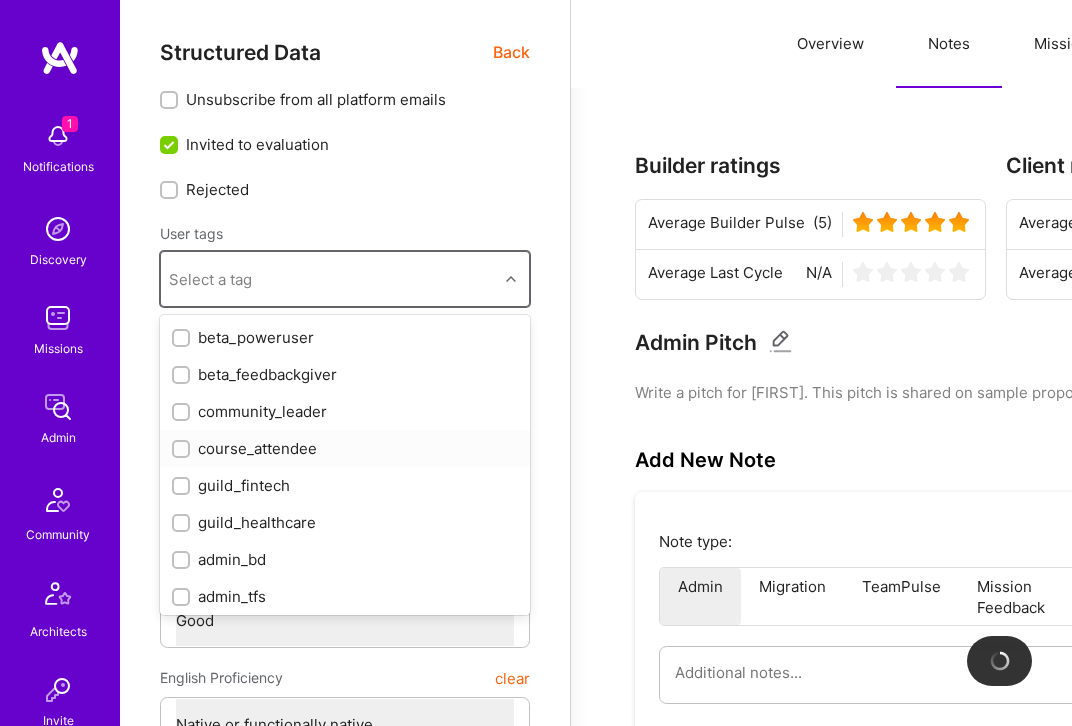 checkbox on "true" 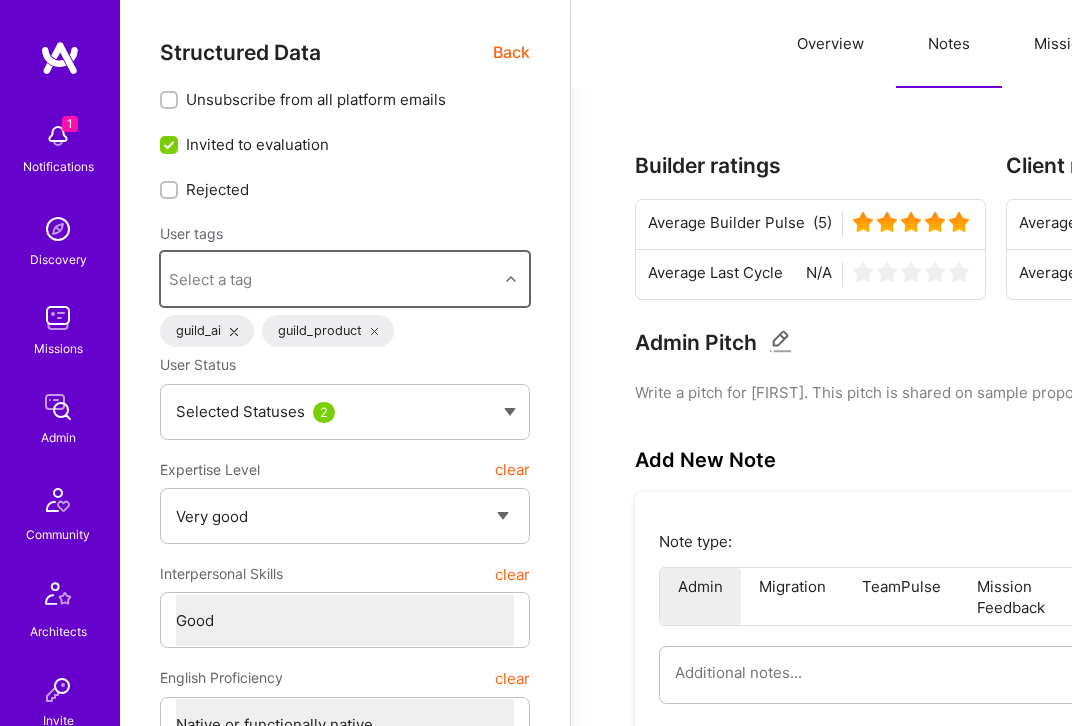 click on "Back" at bounding box center [511, 52] 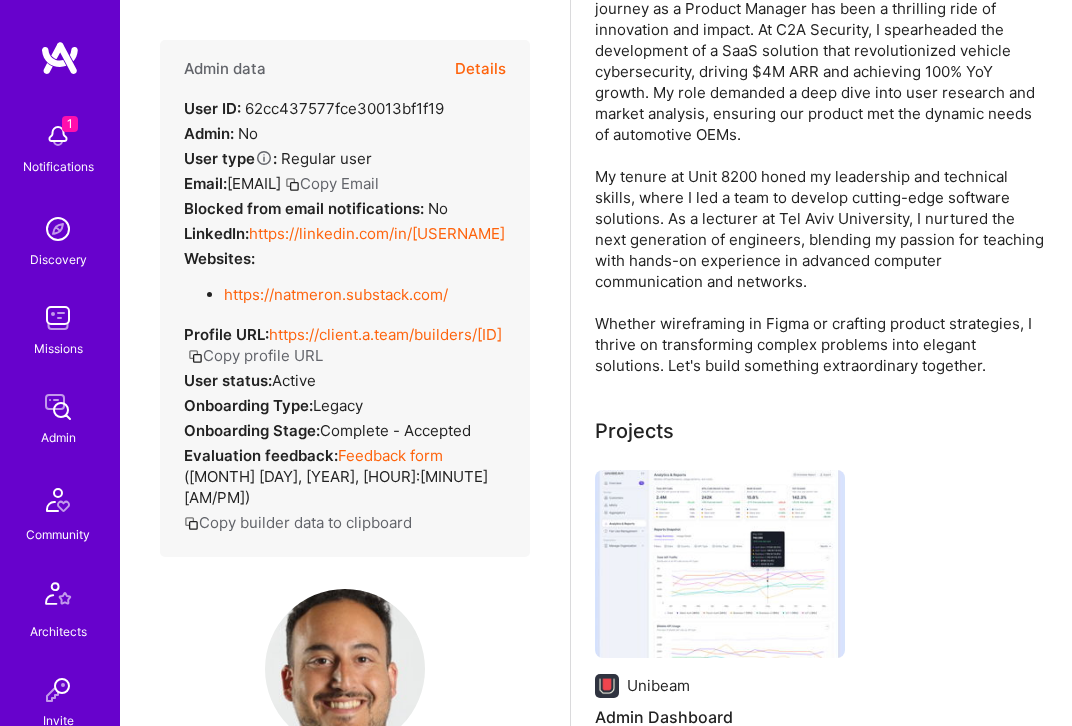 scroll, scrollTop: 396, scrollLeft: 0, axis: vertical 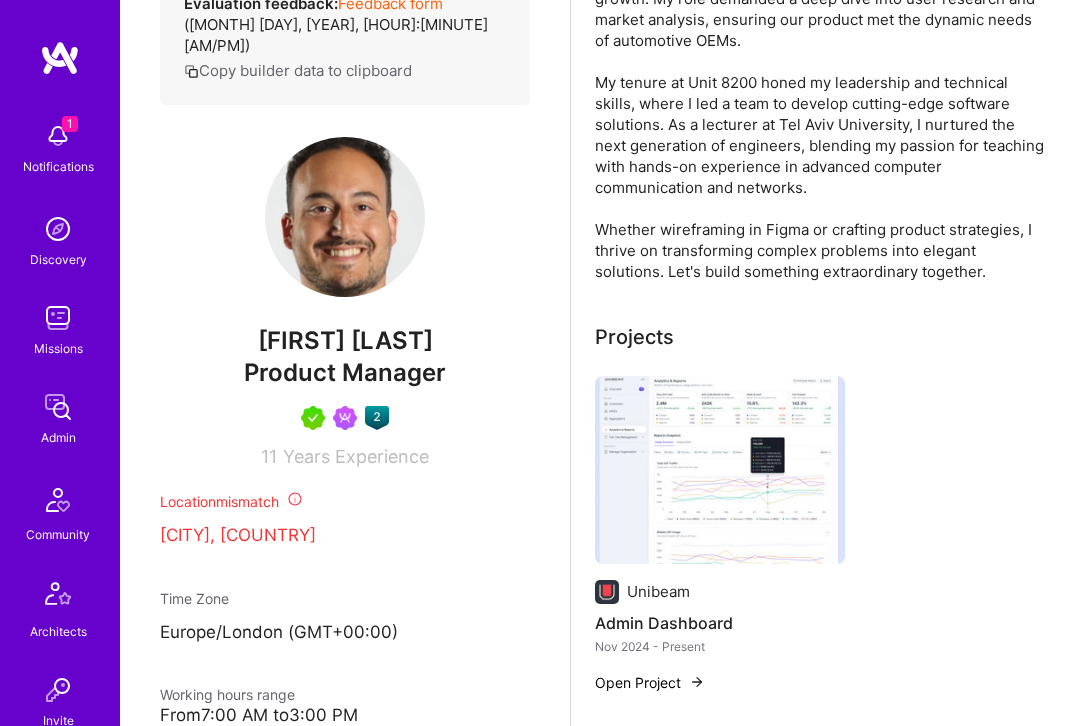 click on "Nathaniel Meron" at bounding box center (345, 341) 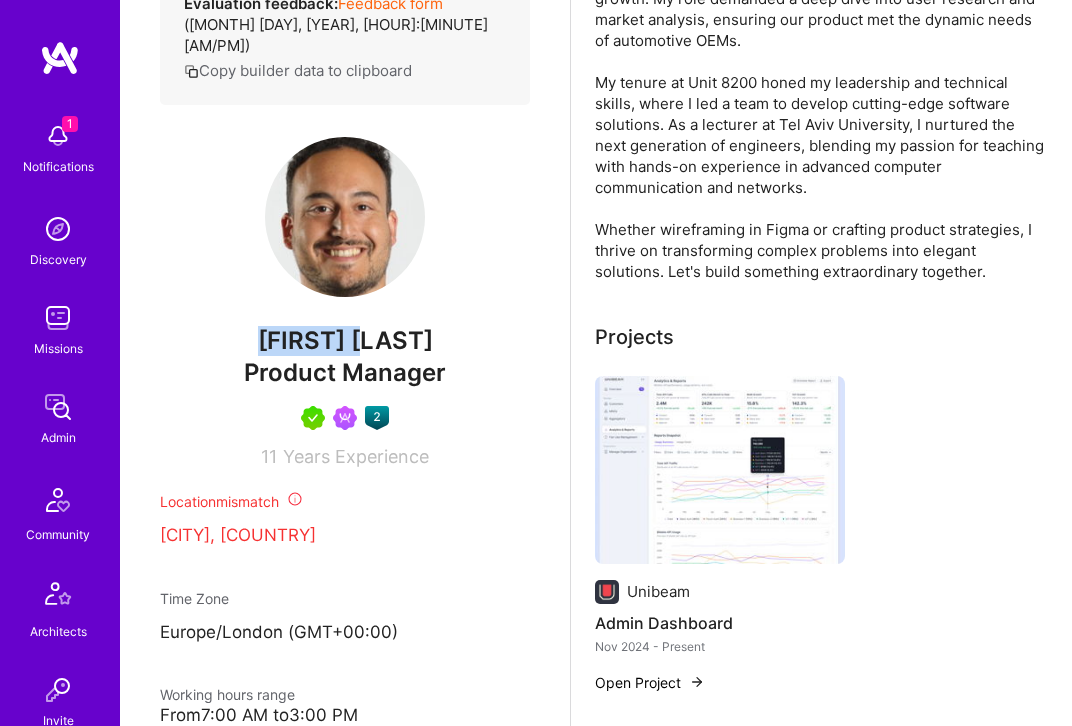 click on "Nathaniel Meron" at bounding box center [345, 341] 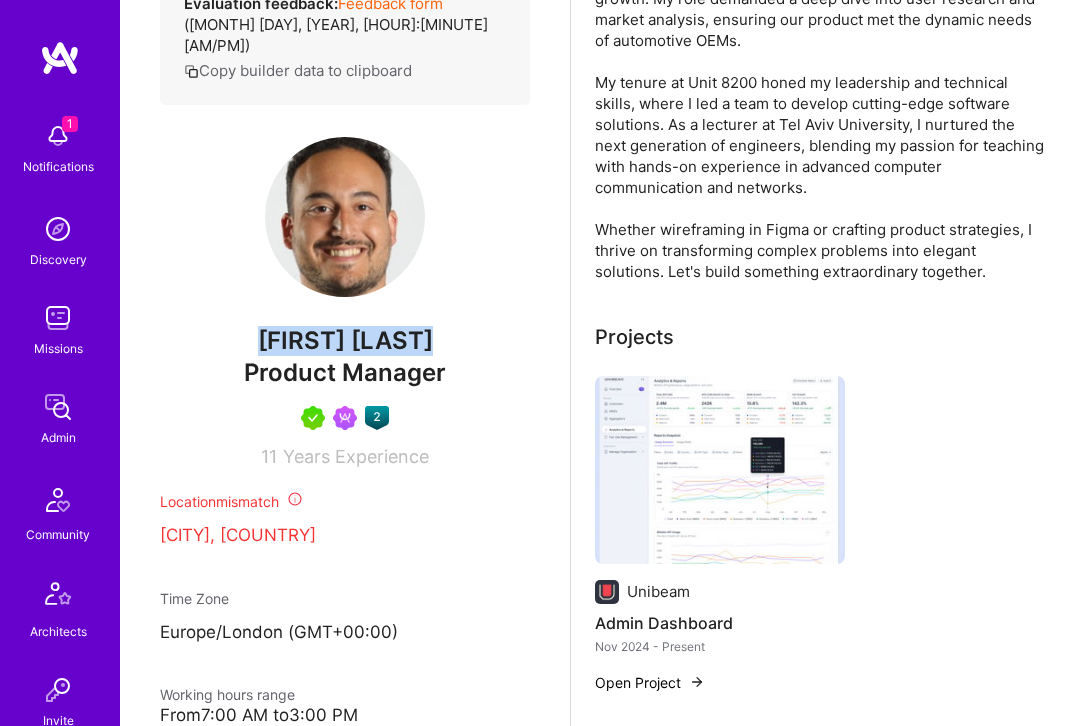 click on "Nathaniel Meron" at bounding box center (345, 341) 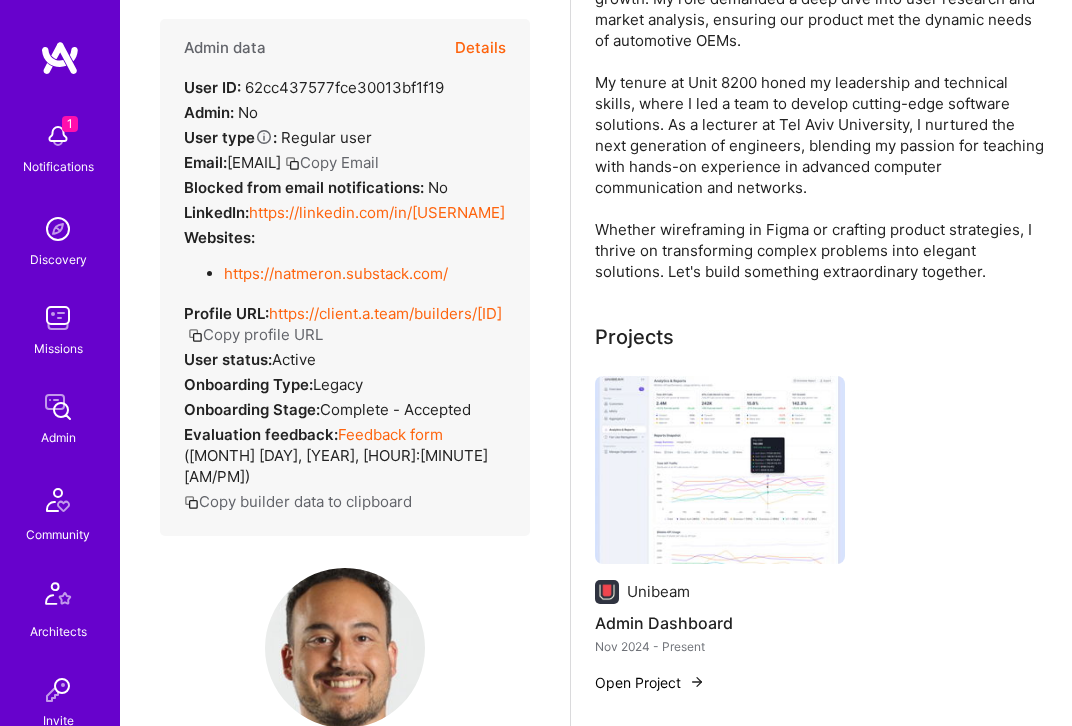 scroll, scrollTop: 0, scrollLeft: 0, axis: both 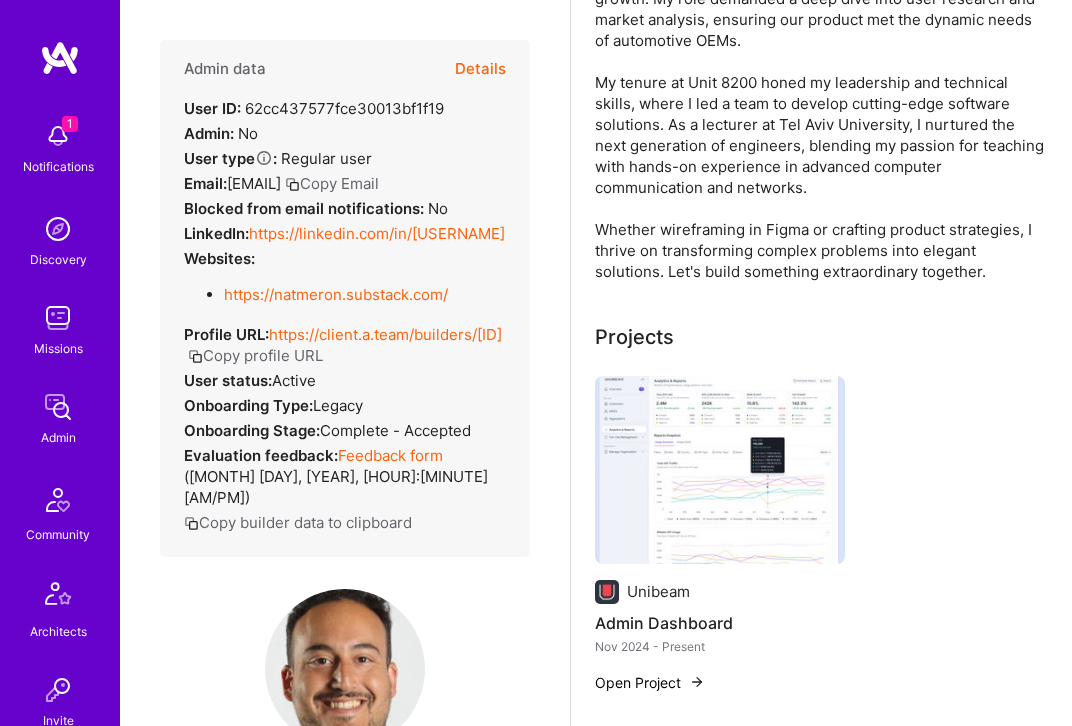 click on "Details" at bounding box center (480, 69) 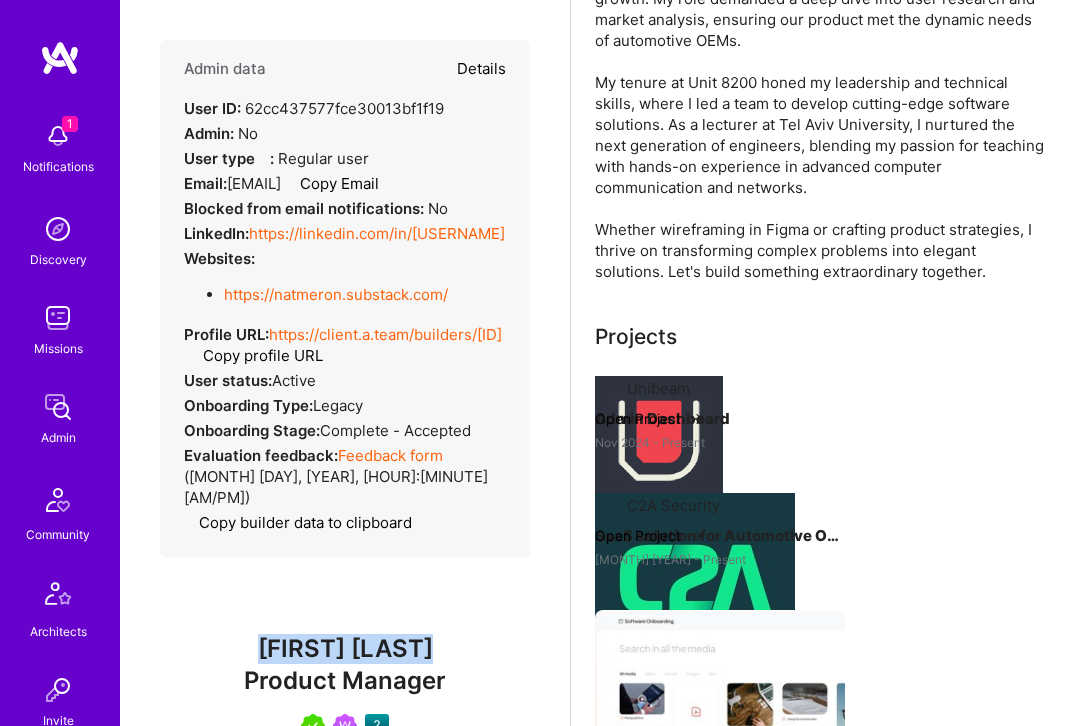 type on "x" 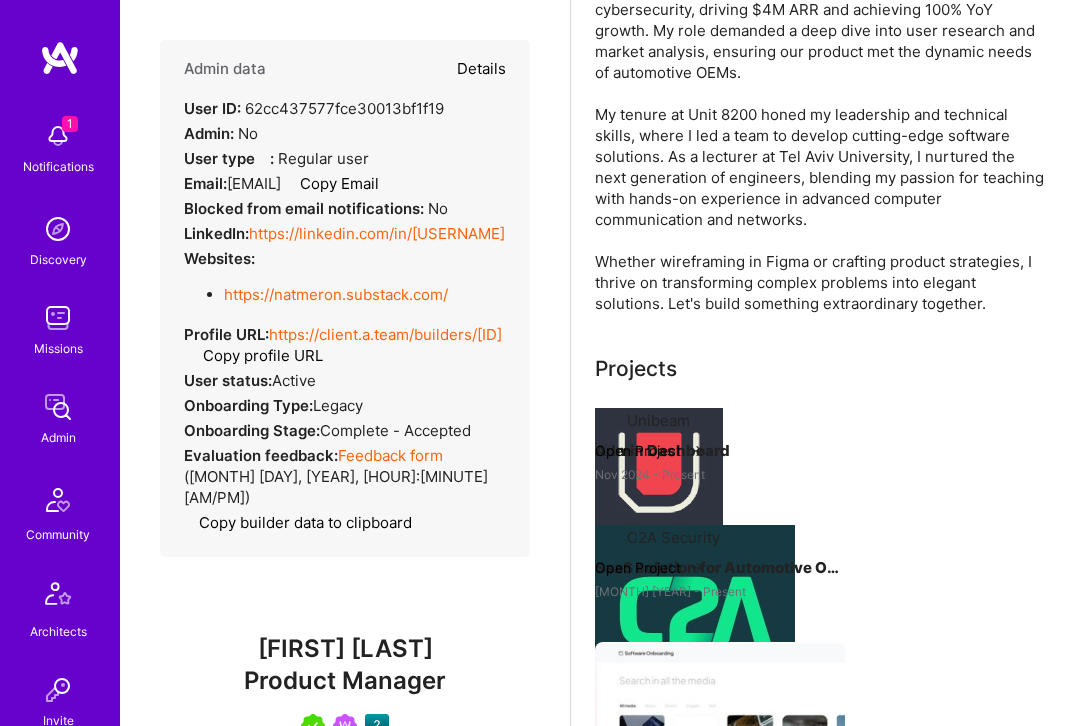 select on "5" 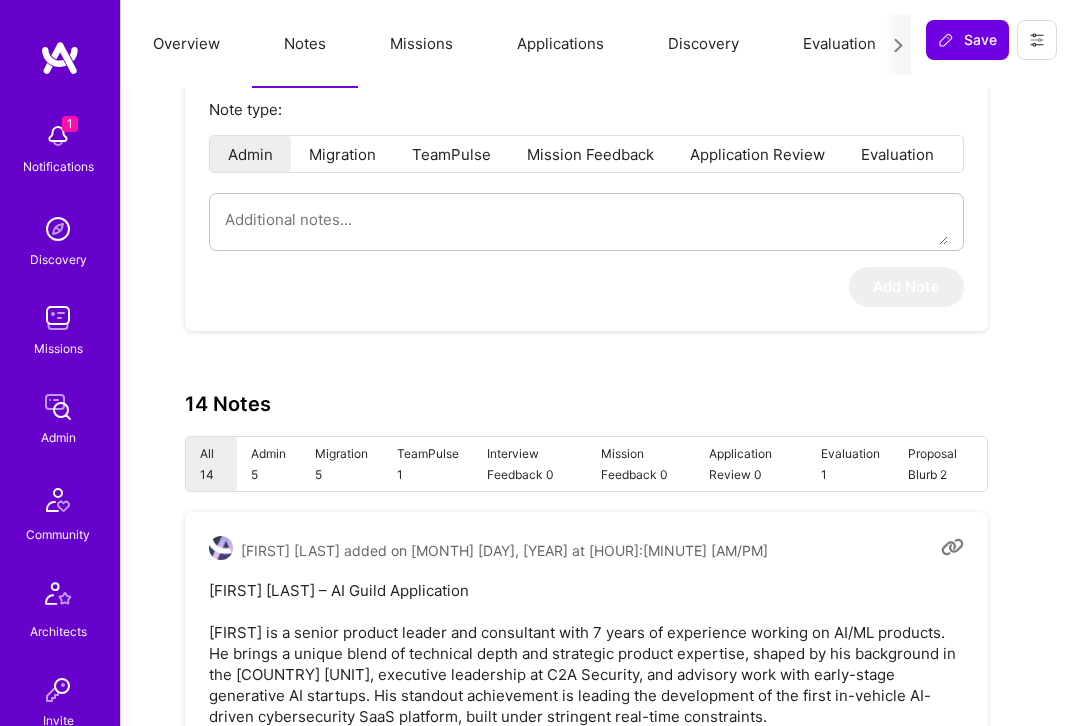 scroll, scrollTop: 433, scrollLeft: 450, axis: both 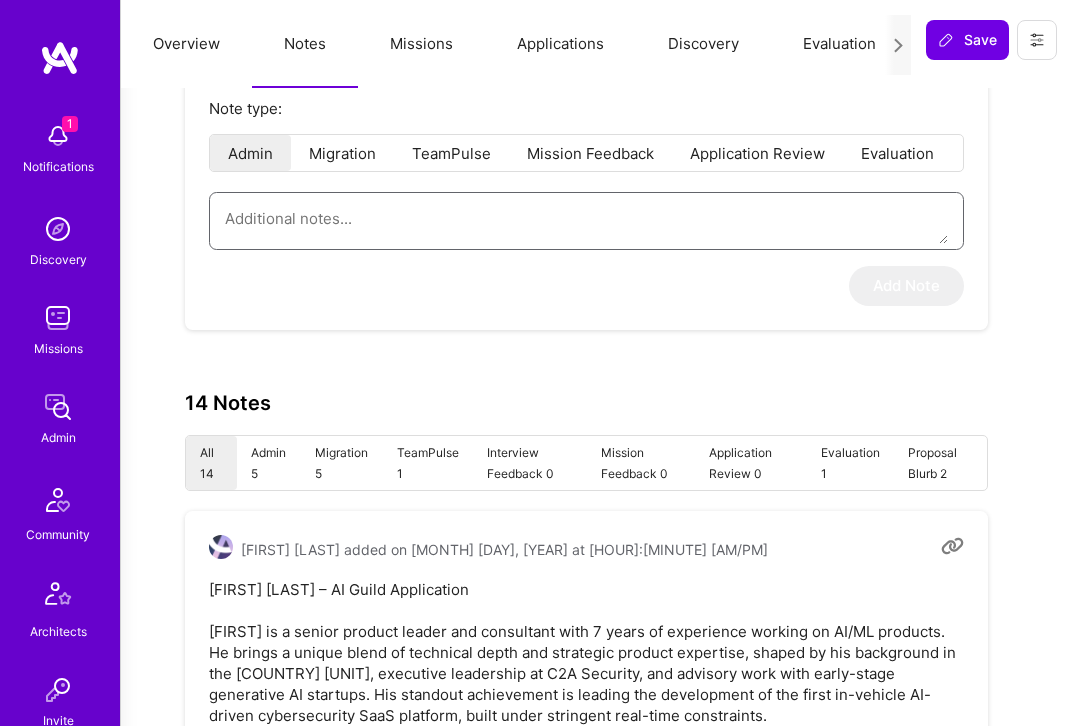 click at bounding box center [586, 218] 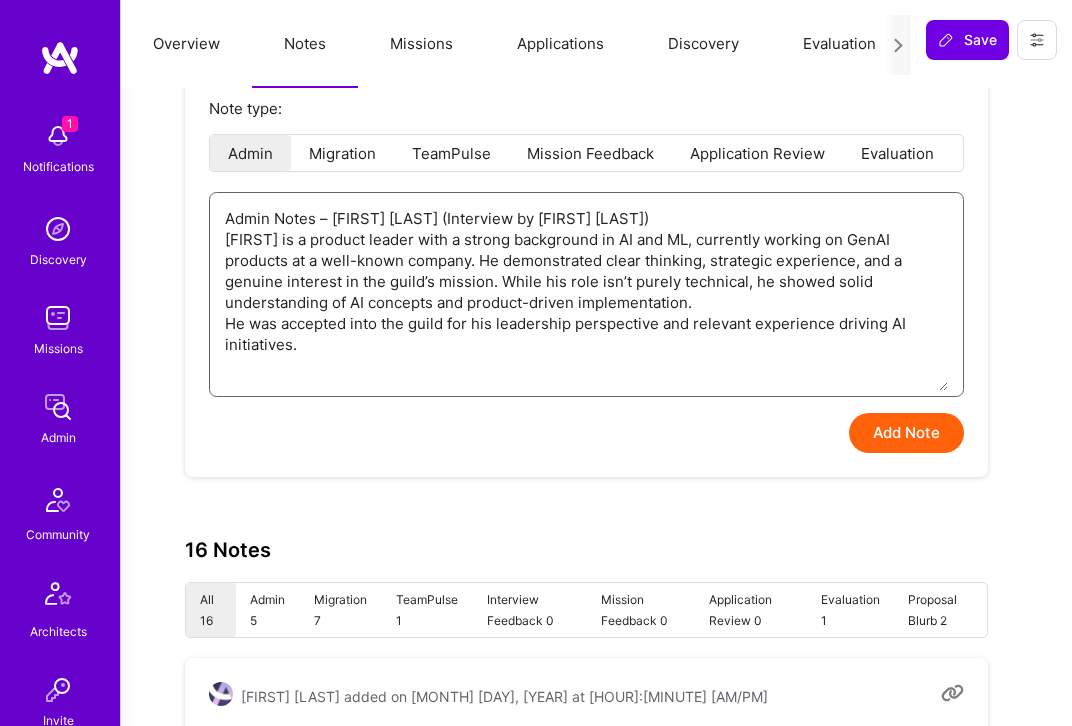 drag, startPoint x: 331, startPoint y: 218, endPoint x: 223, endPoint y: 225, distance: 108.226616 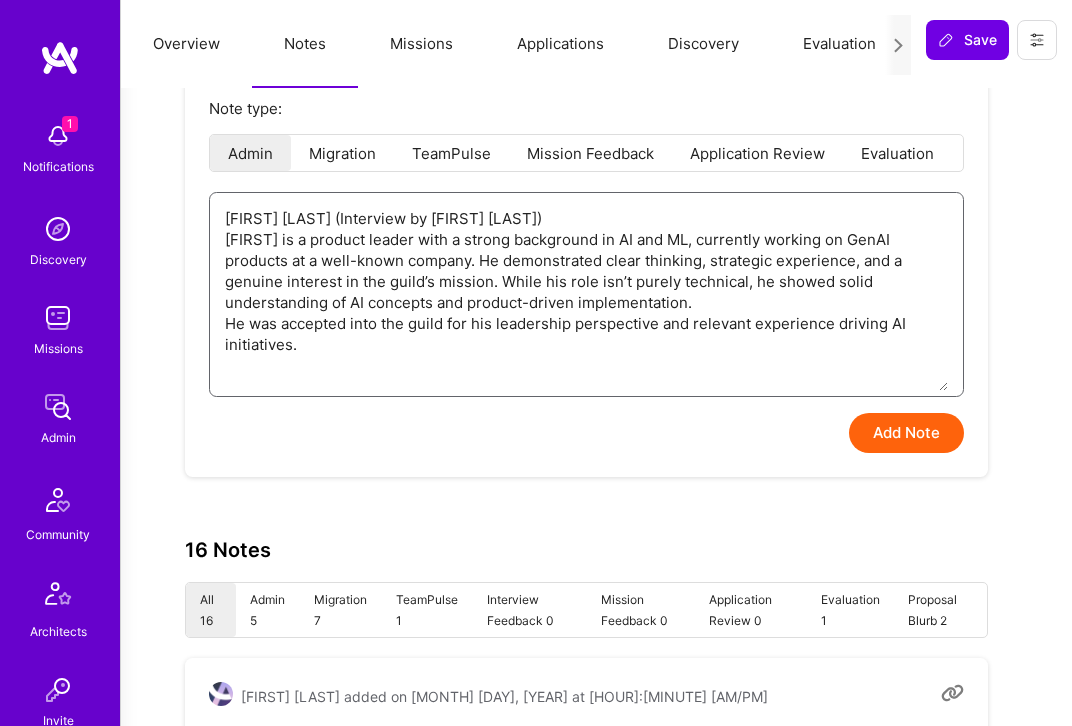 click on "Nathaniel Meron (Interview by Tomislav Peharda)
Nathaniel is a product leader with a strong background in AI and ML, currently working on GenAI products at a well-known company. He demonstrated clear thinking, strategic experience, and a genuine interest in the guild’s mission. While his role isn’t purely technical, he showed solid understanding of AI concepts and product-driven implementation.
He was accepted into the guild for his leadership perspective and relevant experience driving AI initiatives." at bounding box center [586, 292] 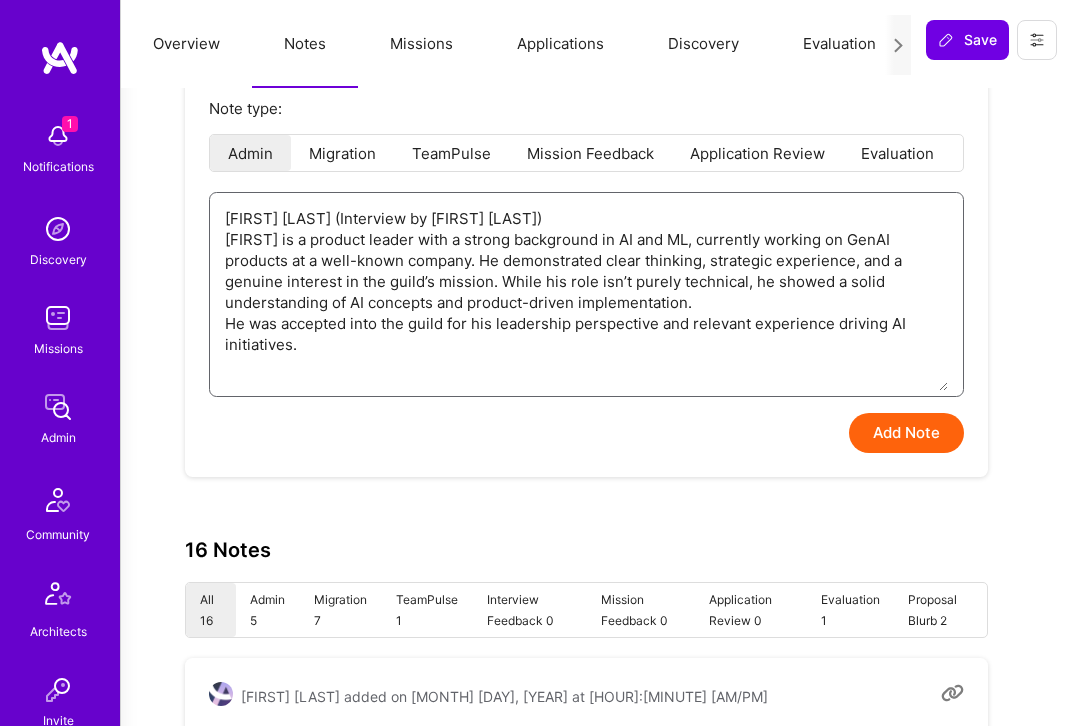 type on "x" 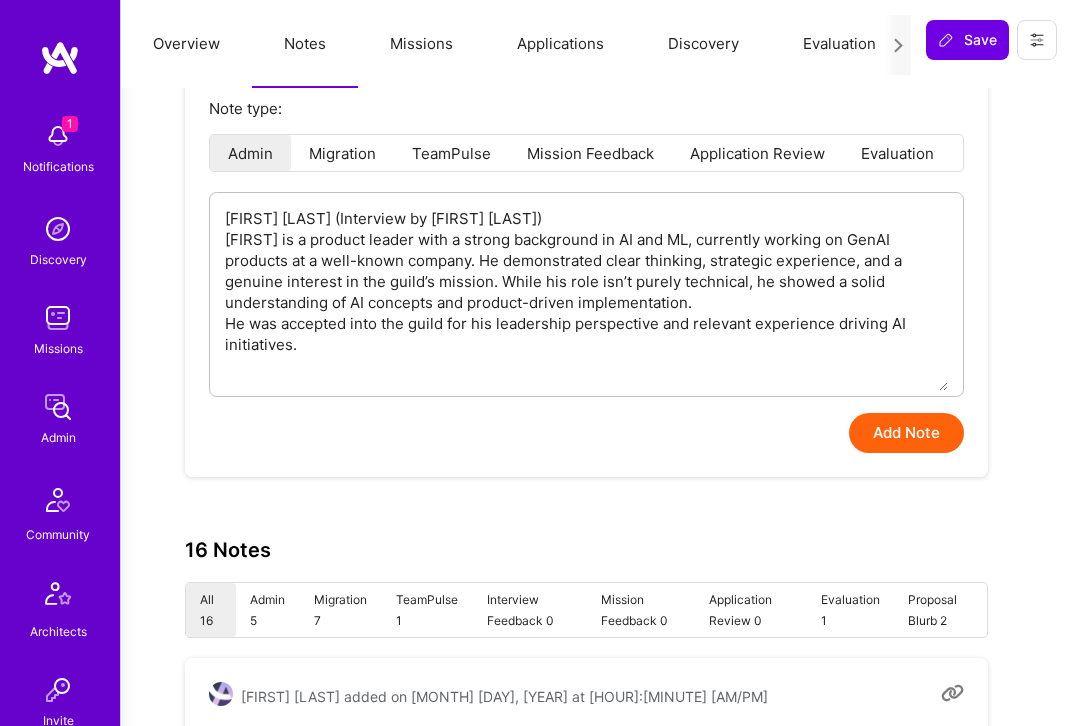 click on "Add Note" at bounding box center (906, 433) 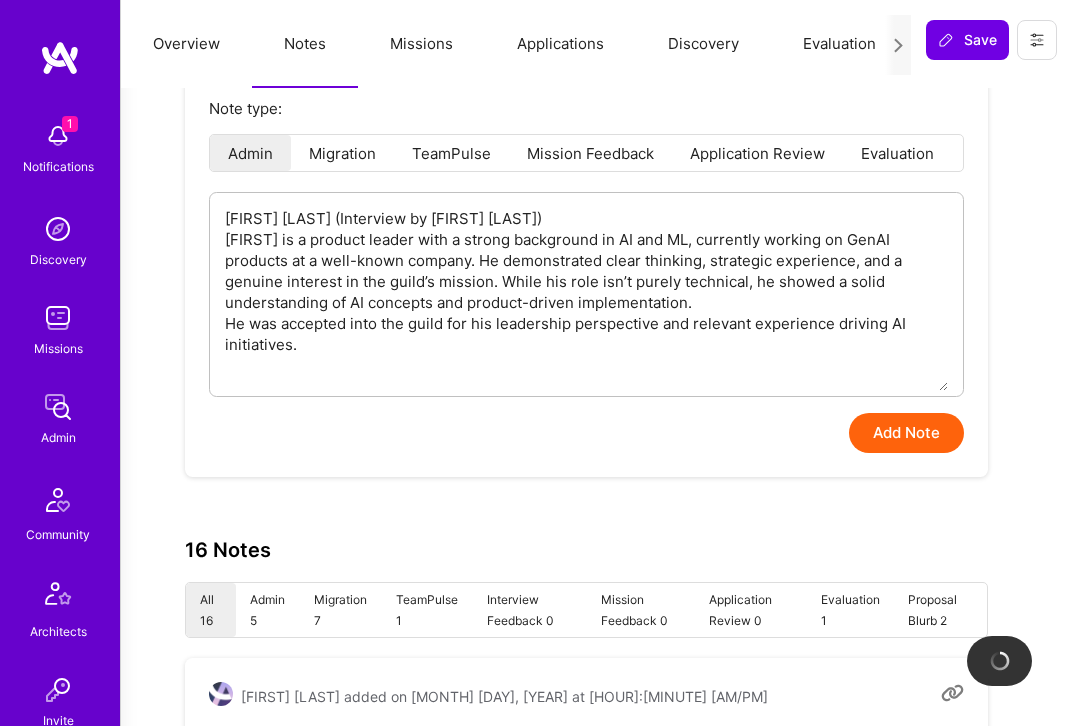 type on "x" 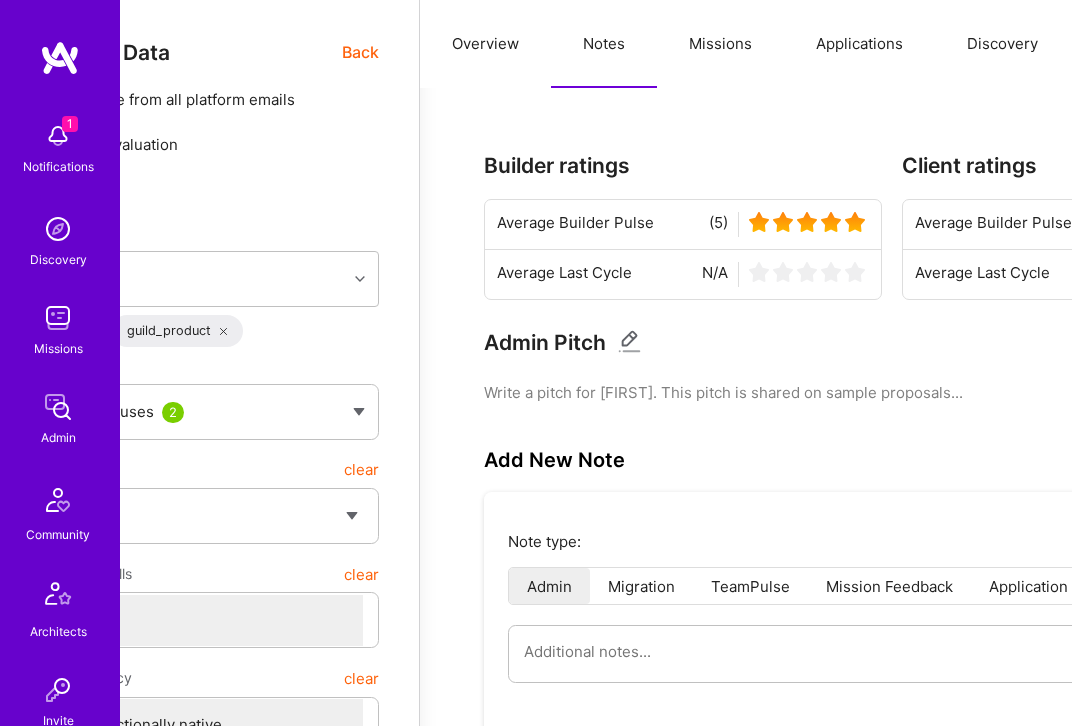 scroll, scrollTop: 0, scrollLeft: 0, axis: both 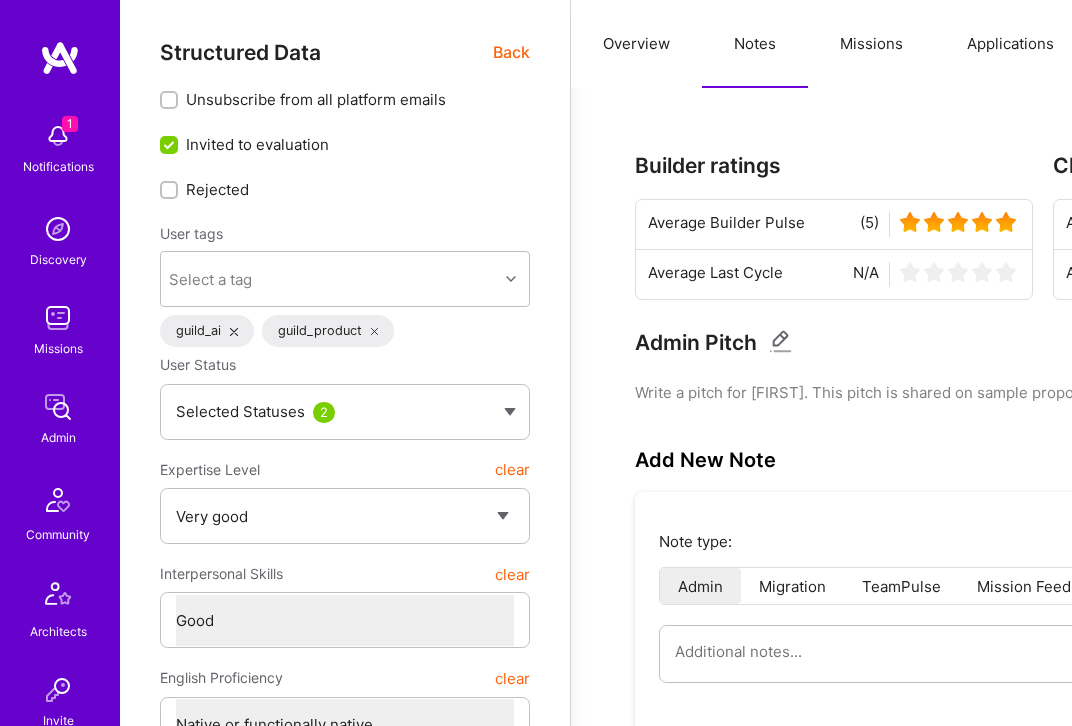 click on "Back" at bounding box center [511, 52] 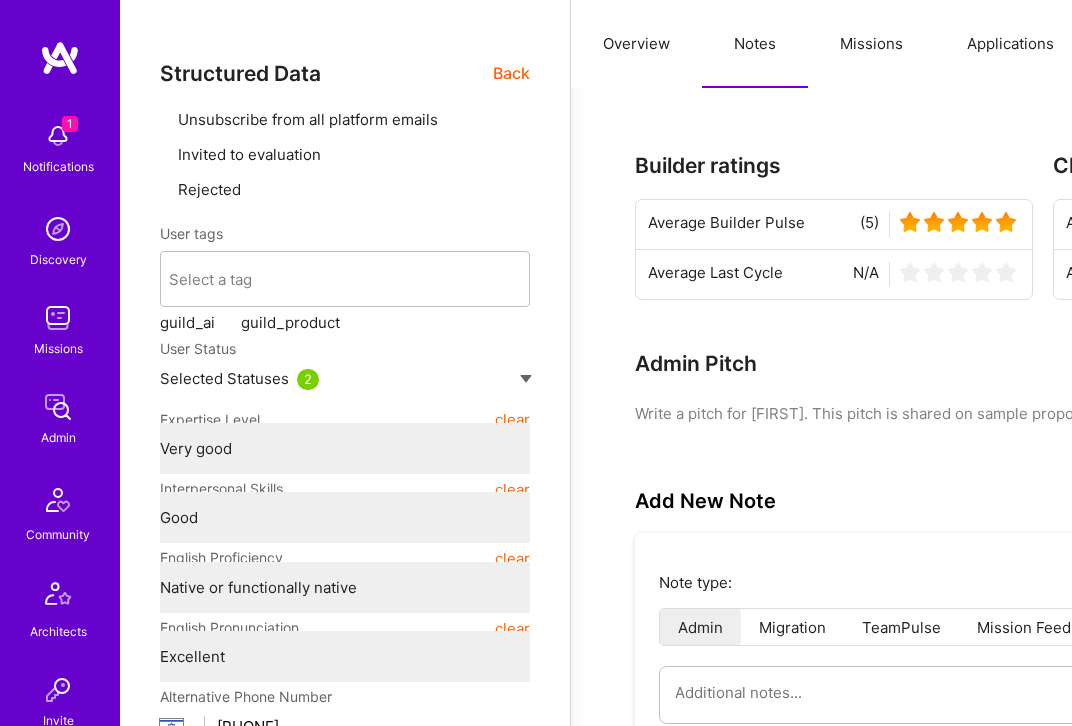type on "x" 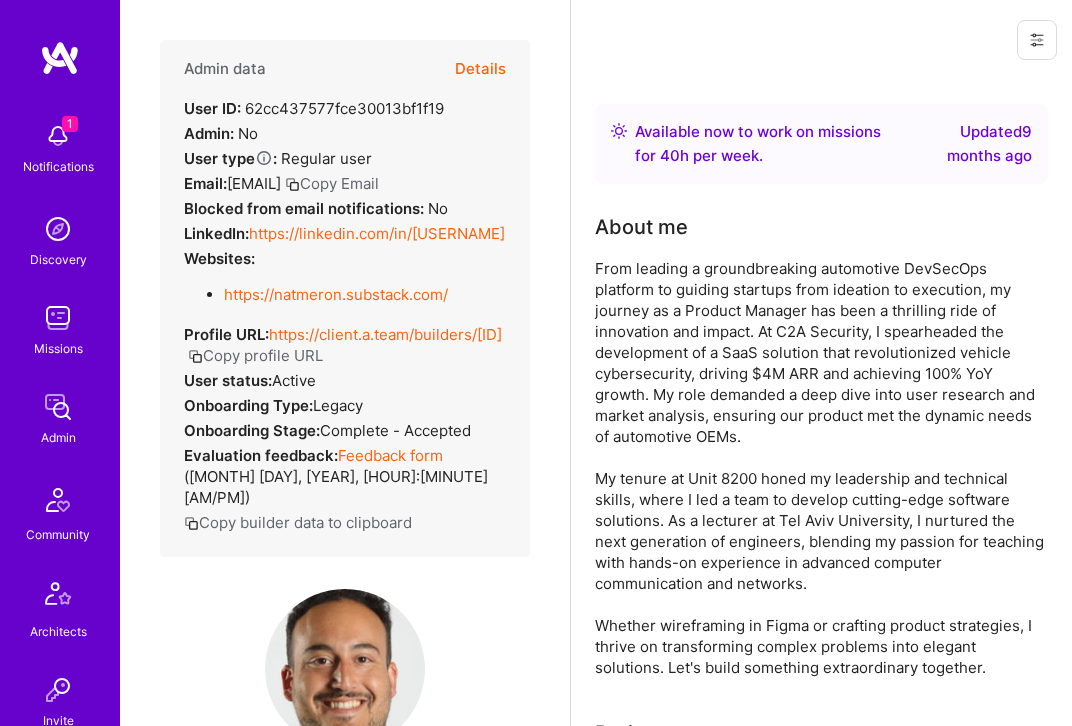 click on "Copy Email" at bounding box center (332, 183) 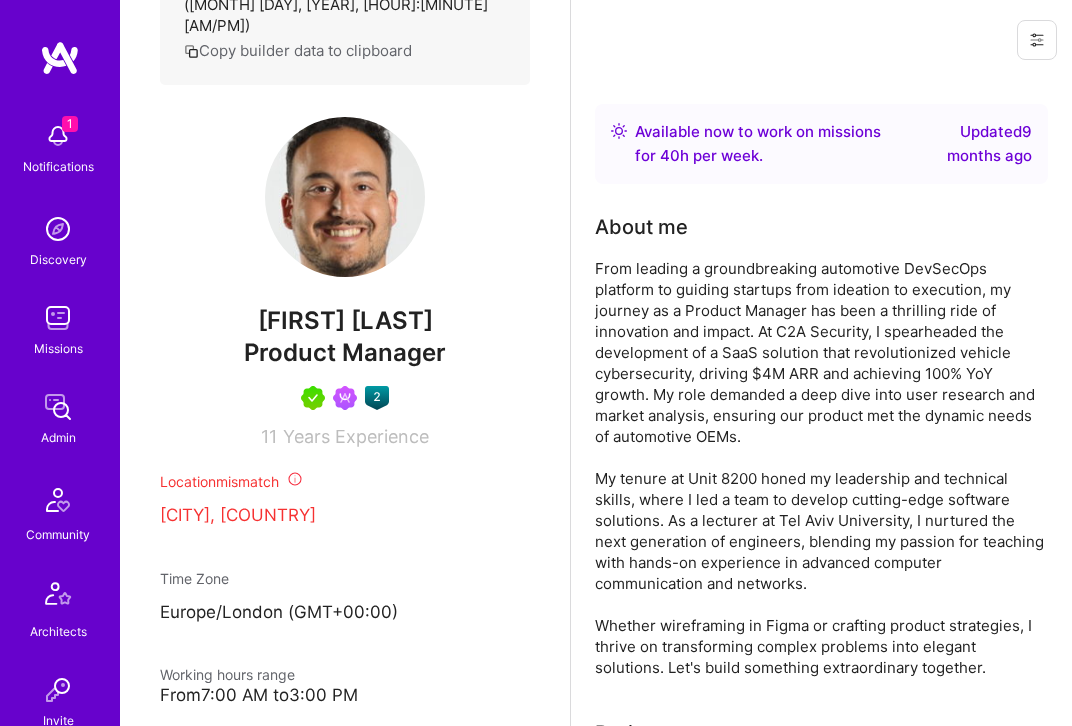 scroll, scrollTop: 476, scrollLeft: 0, axis: vertical 